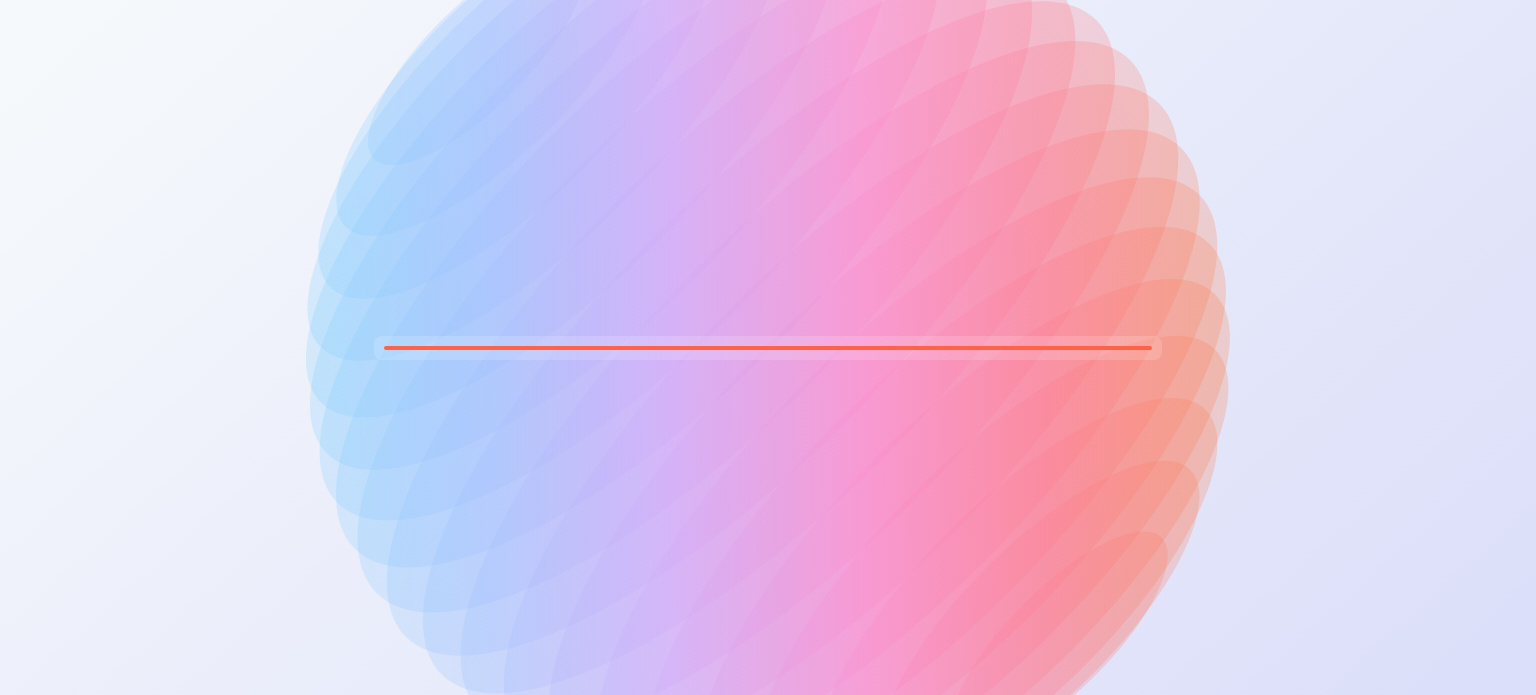 scroll, scrollTop: 0, scrollLeft: 0, axis: both 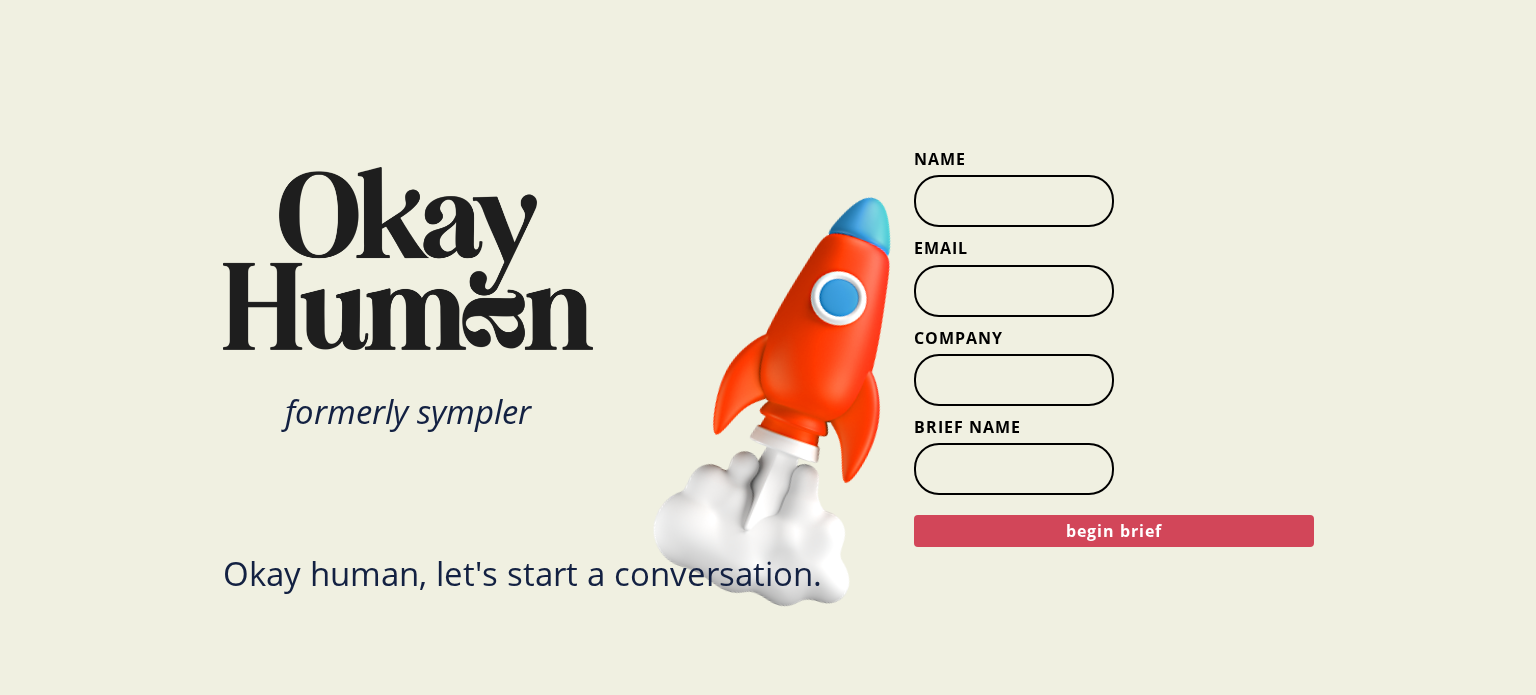 click on "begin brief" at bounding box center [1114, 531] 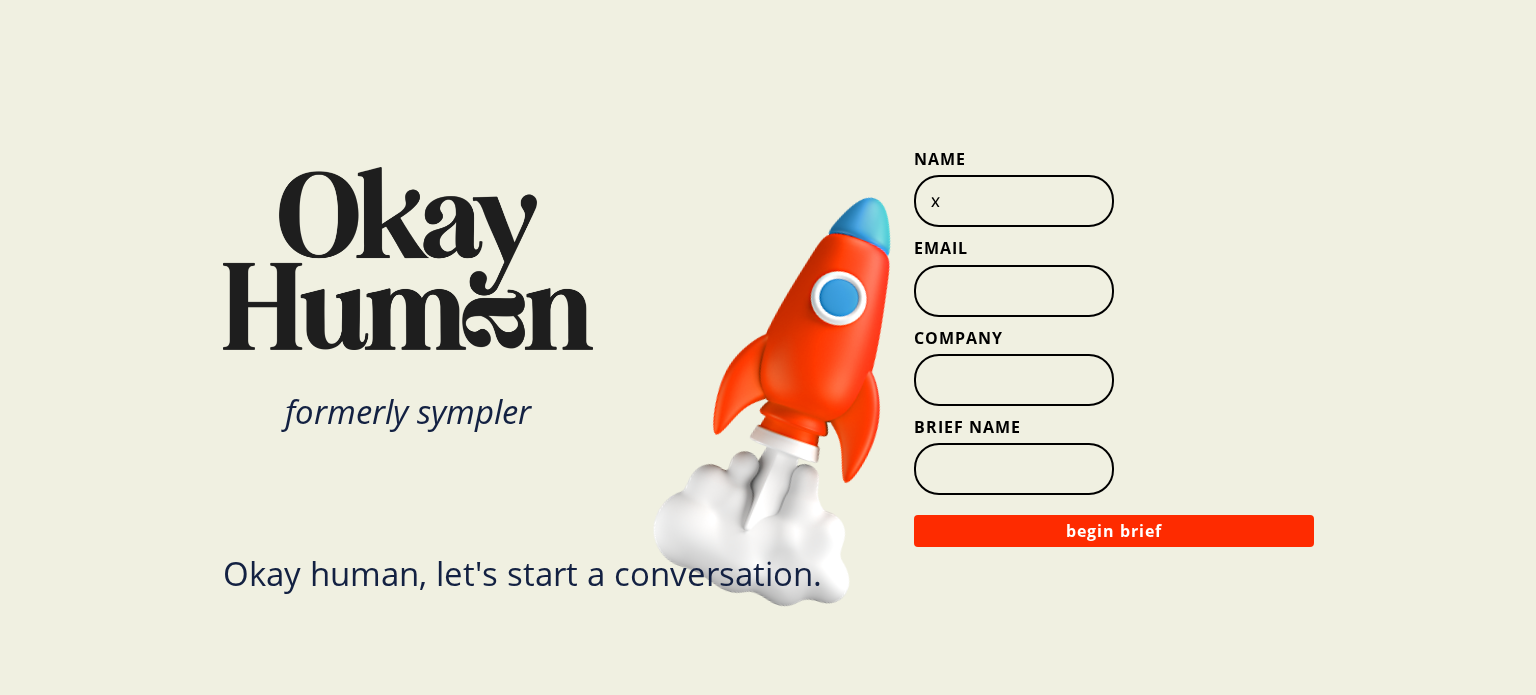 type on "x" 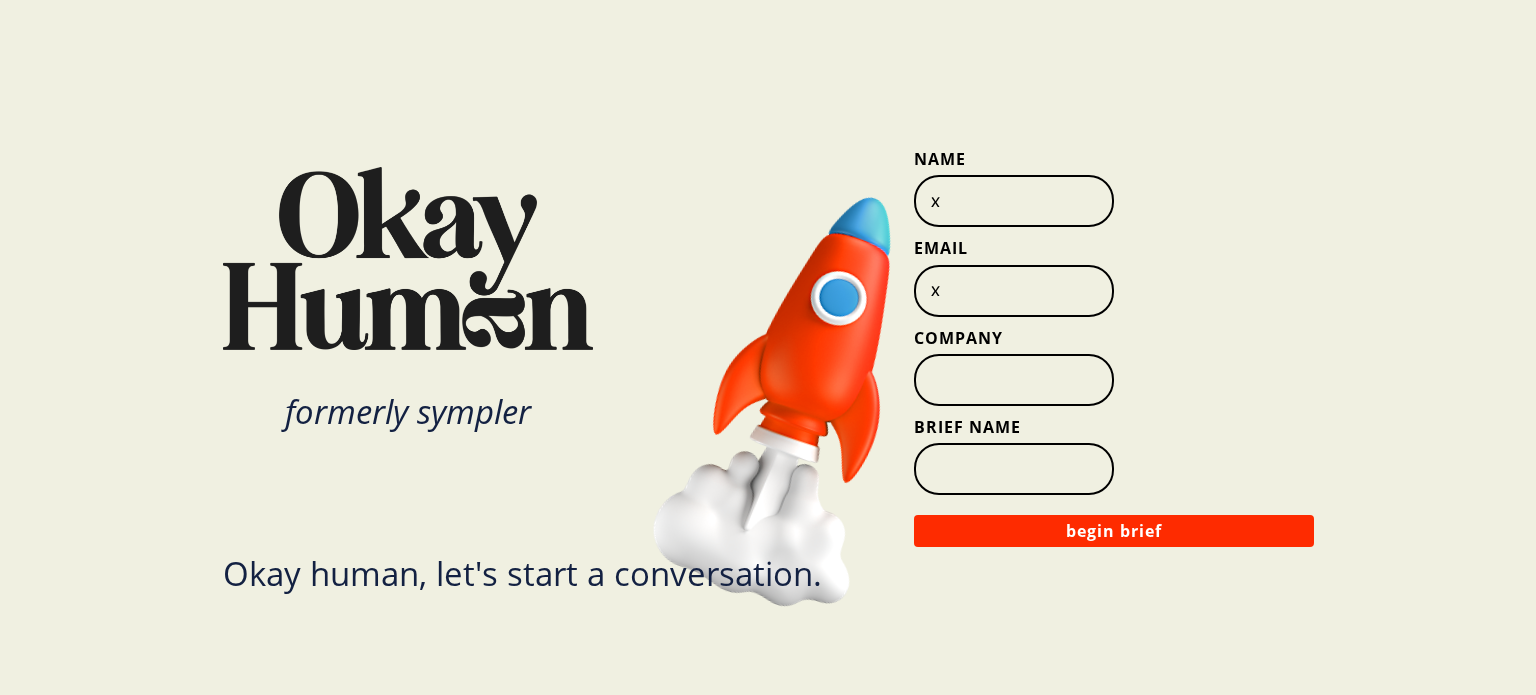 type on "x" 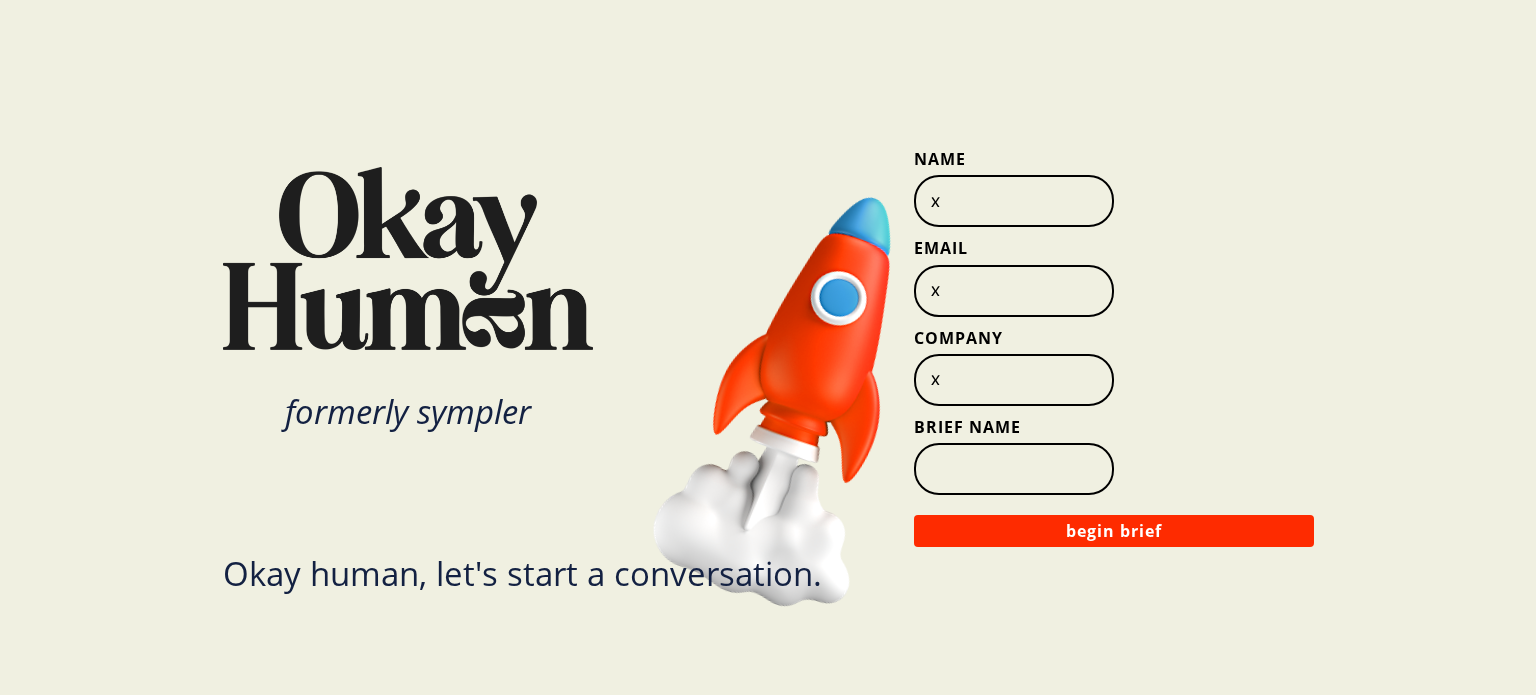 type on "x" 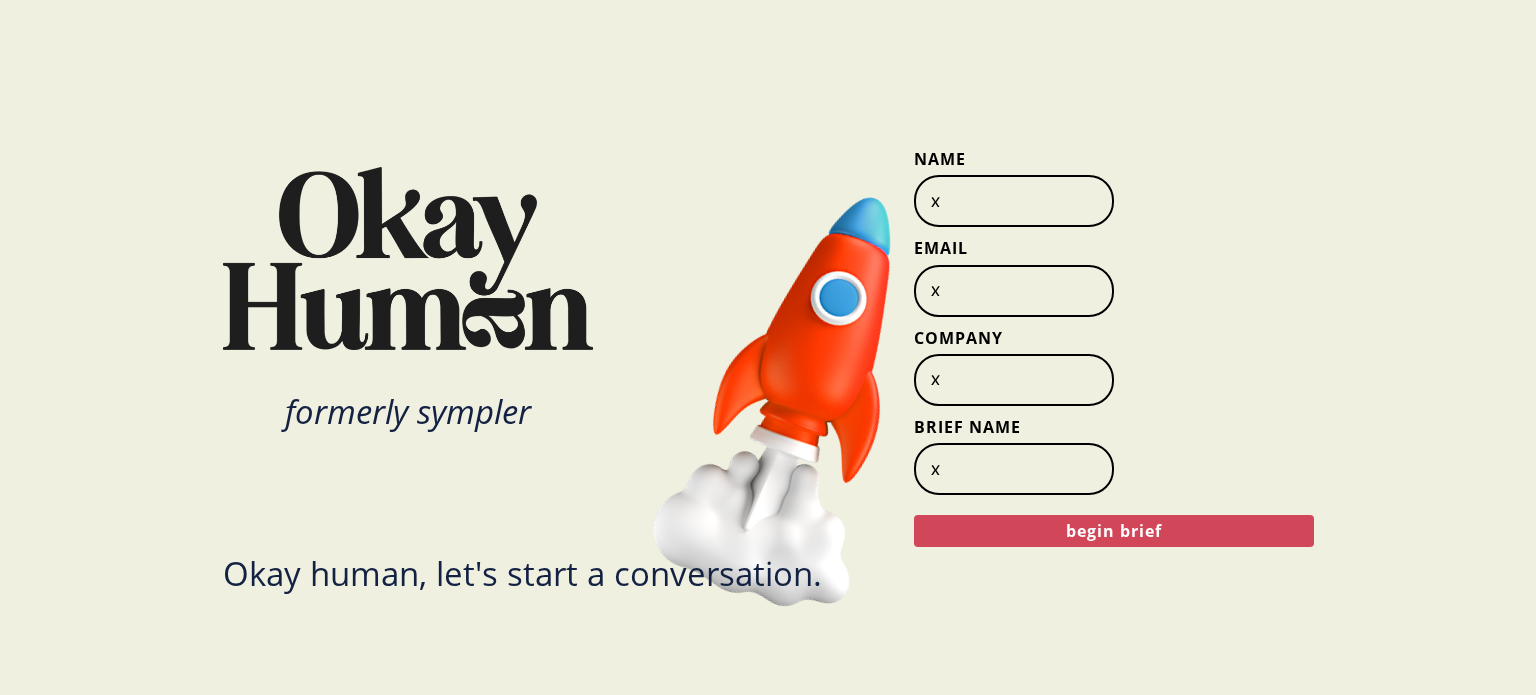 type on "x" 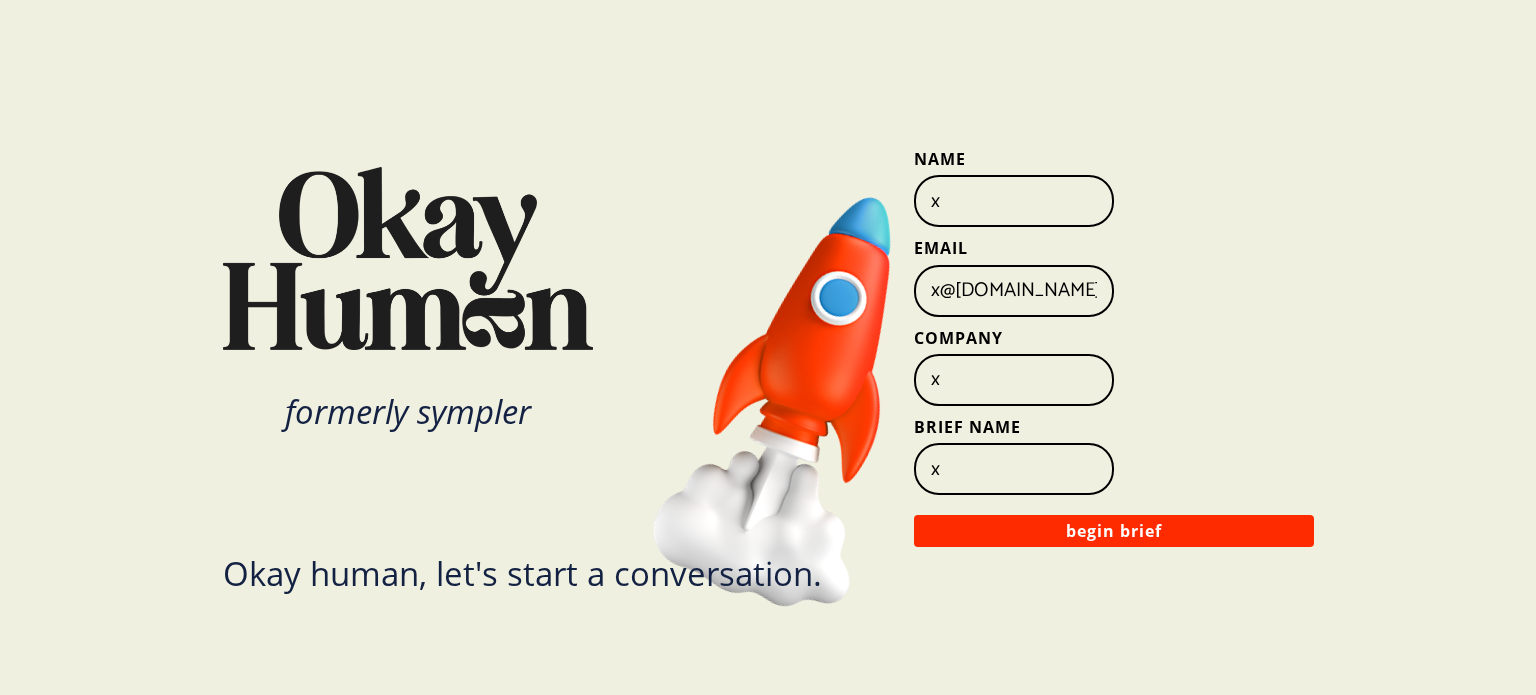 type on "x@okayhuman.com" 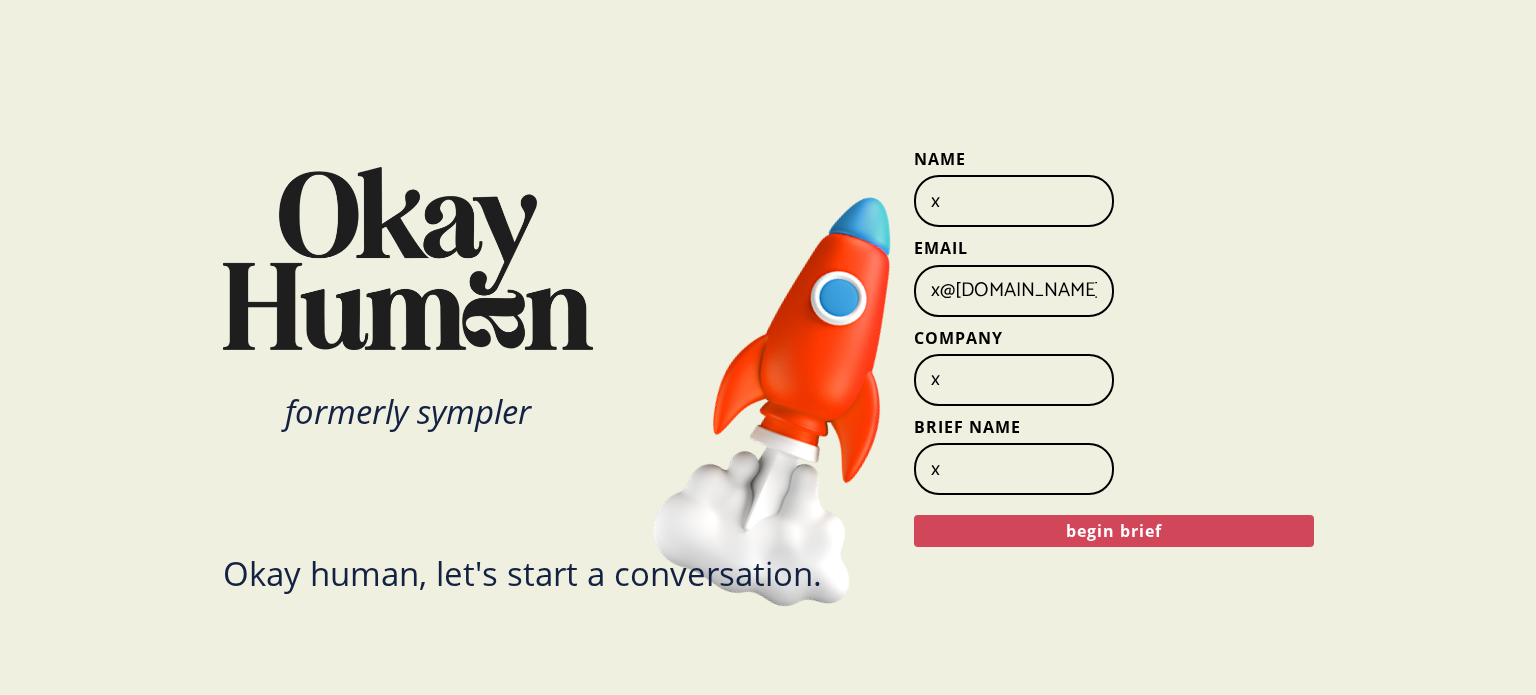 click on "begin brief" at bounding box center (1114, 531) 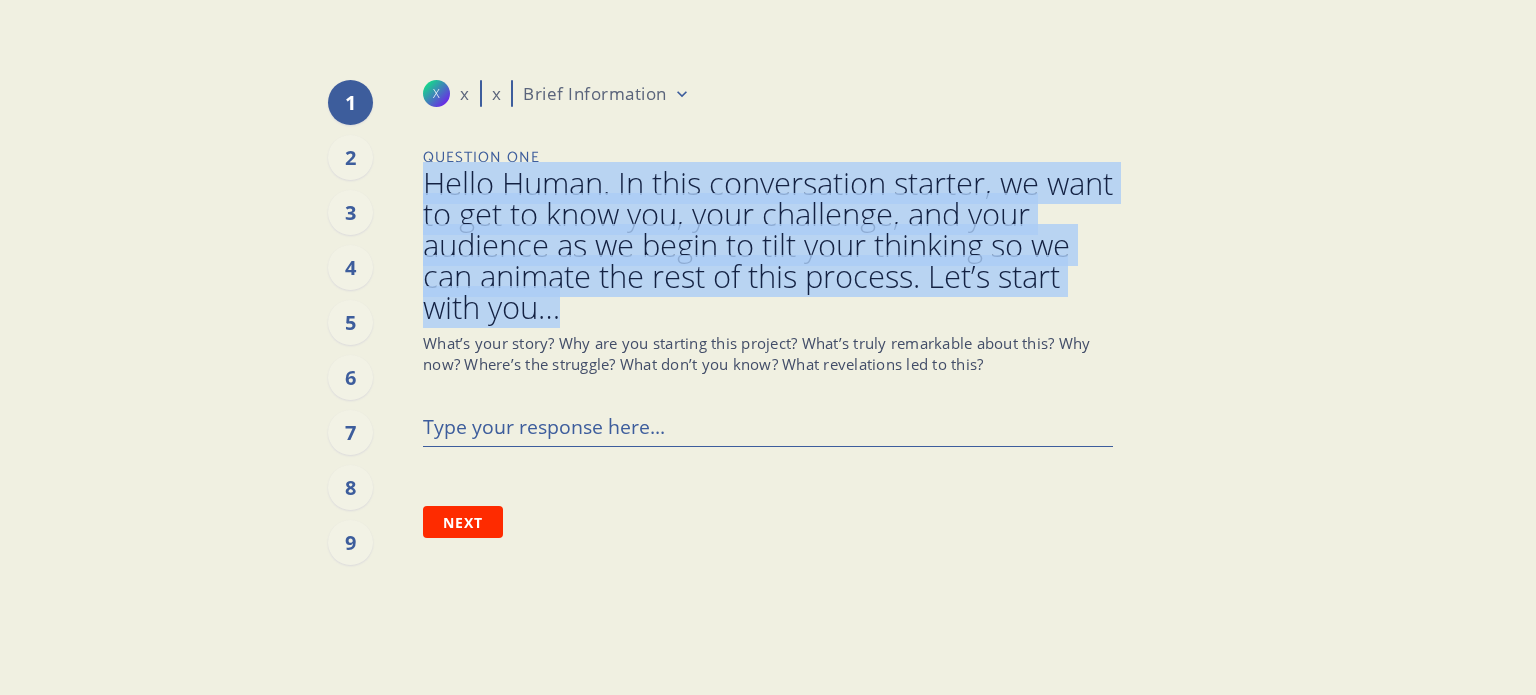 drag, startPoint x: 426, startPoint y: 180, endPoint x: 602, endPoint y: 313, distance: 220.60146 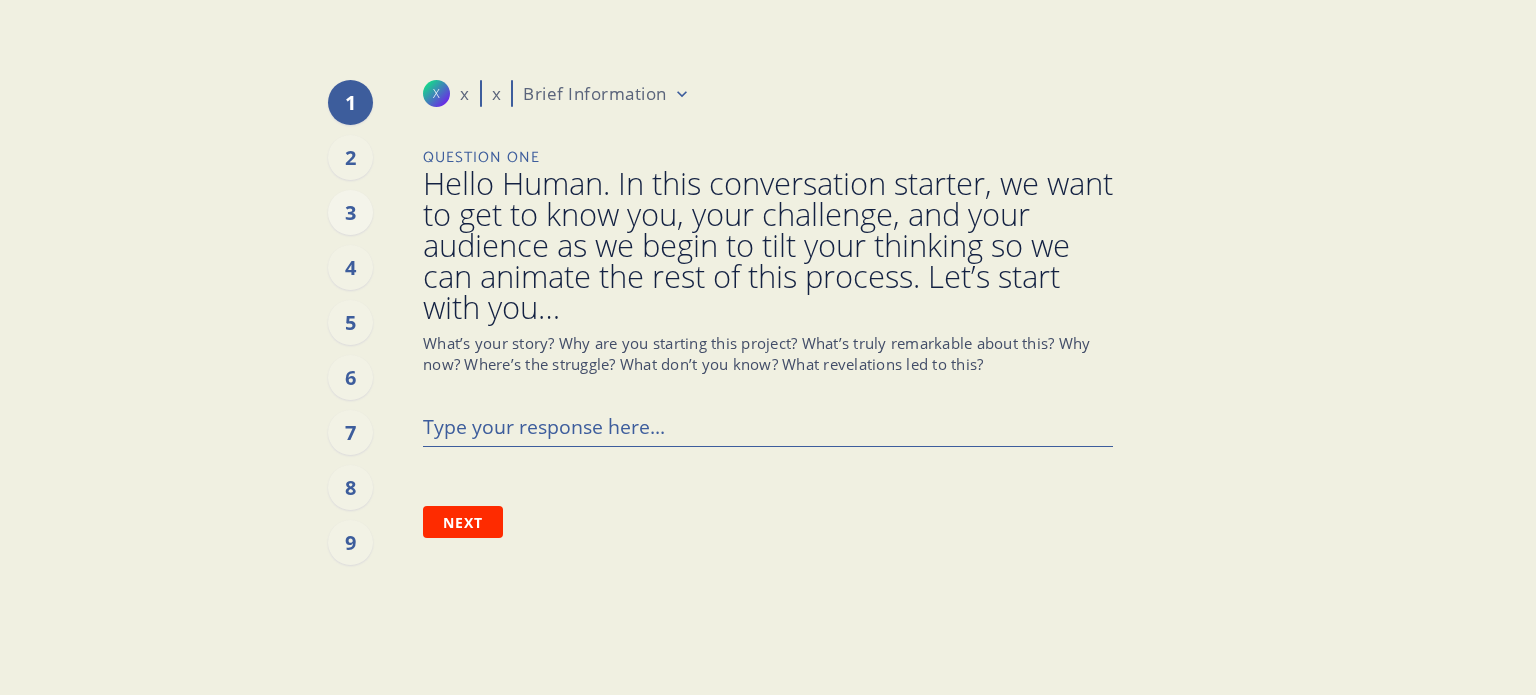 click on "3" at bounding box center (350, 212) 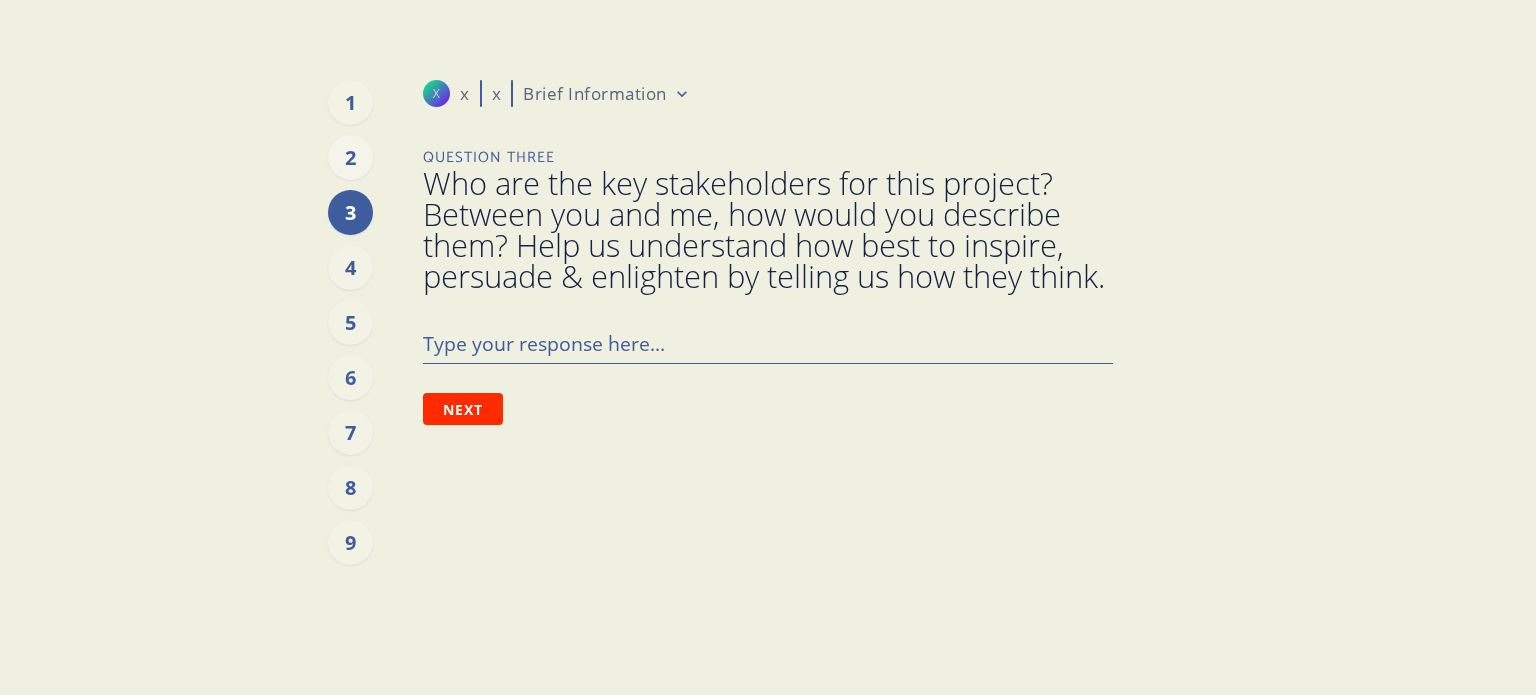 click on "2" at bounding box center [350, 157] 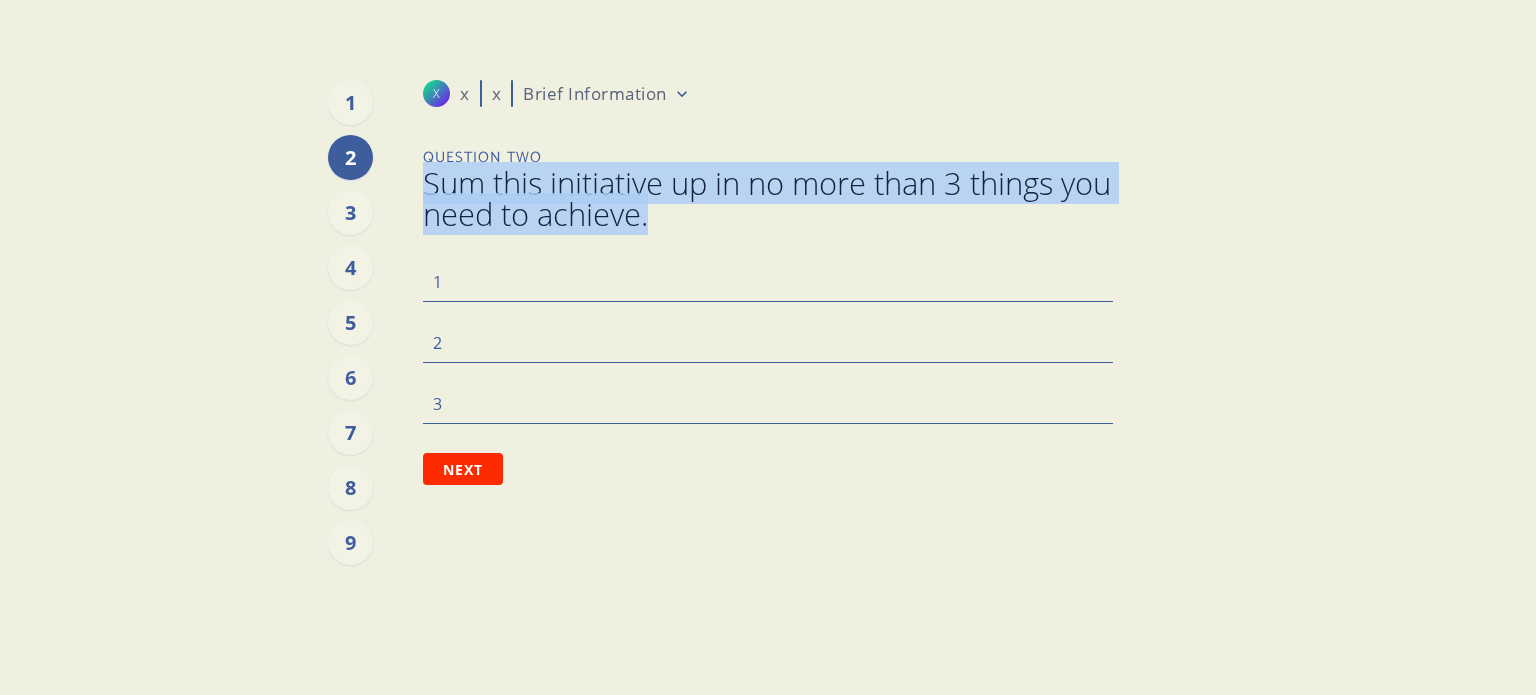 drag, startPoint x: 428, startPoint y: 179, endPoint x: 718, endPoint y: 223, distance: 293.31894 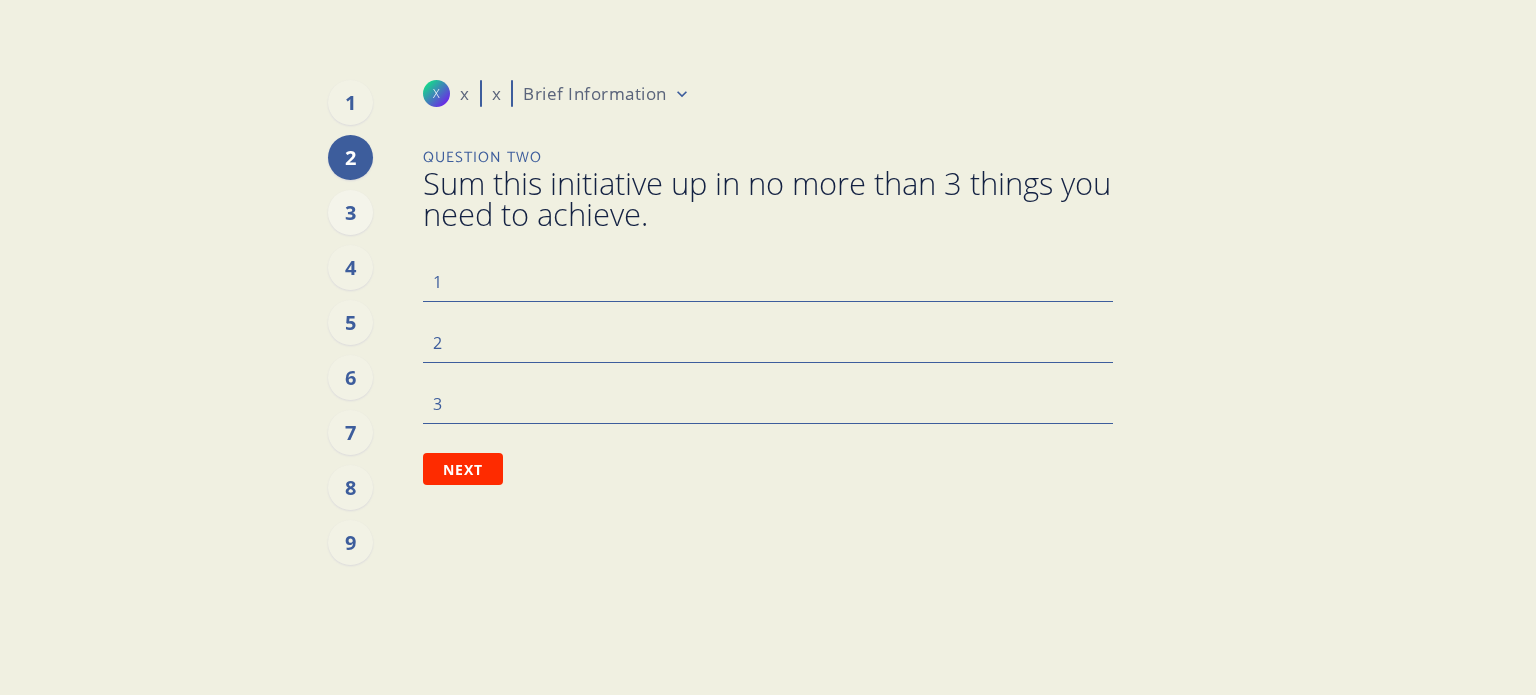 click on "3" at bounding box center (350, 212) 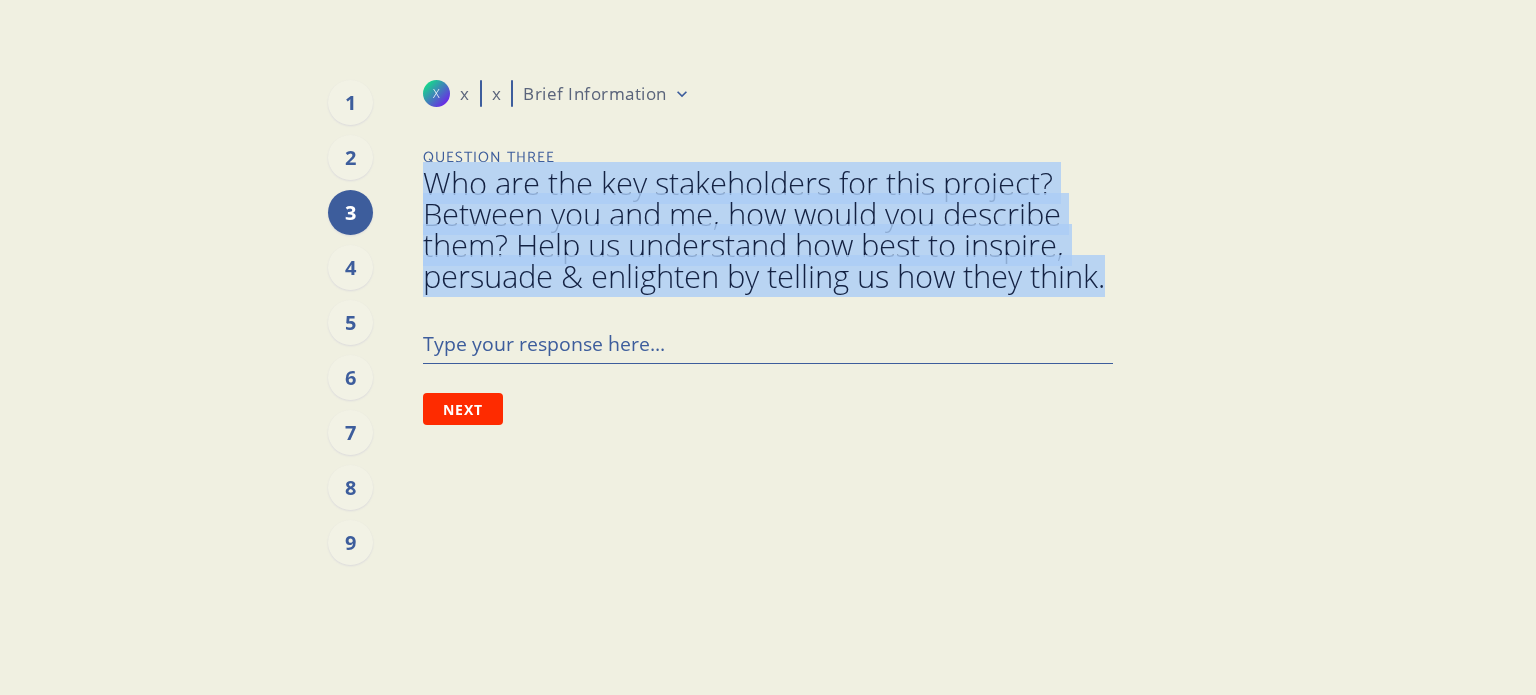 drag, startPoint x: 427, startPoint y: 180, endPoint x: 520, endPoint y: 300, distance: 151.81897 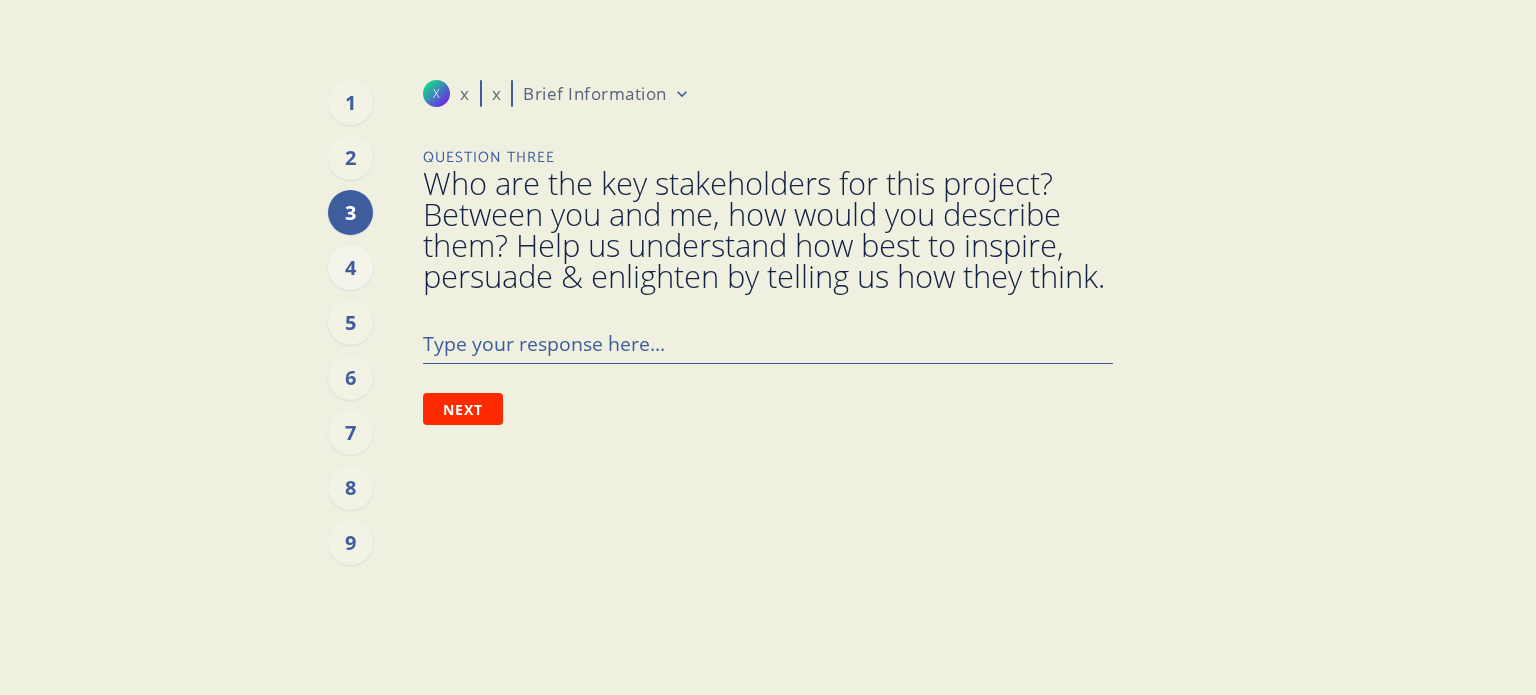 click on "4" at bounding box center (350, 267) 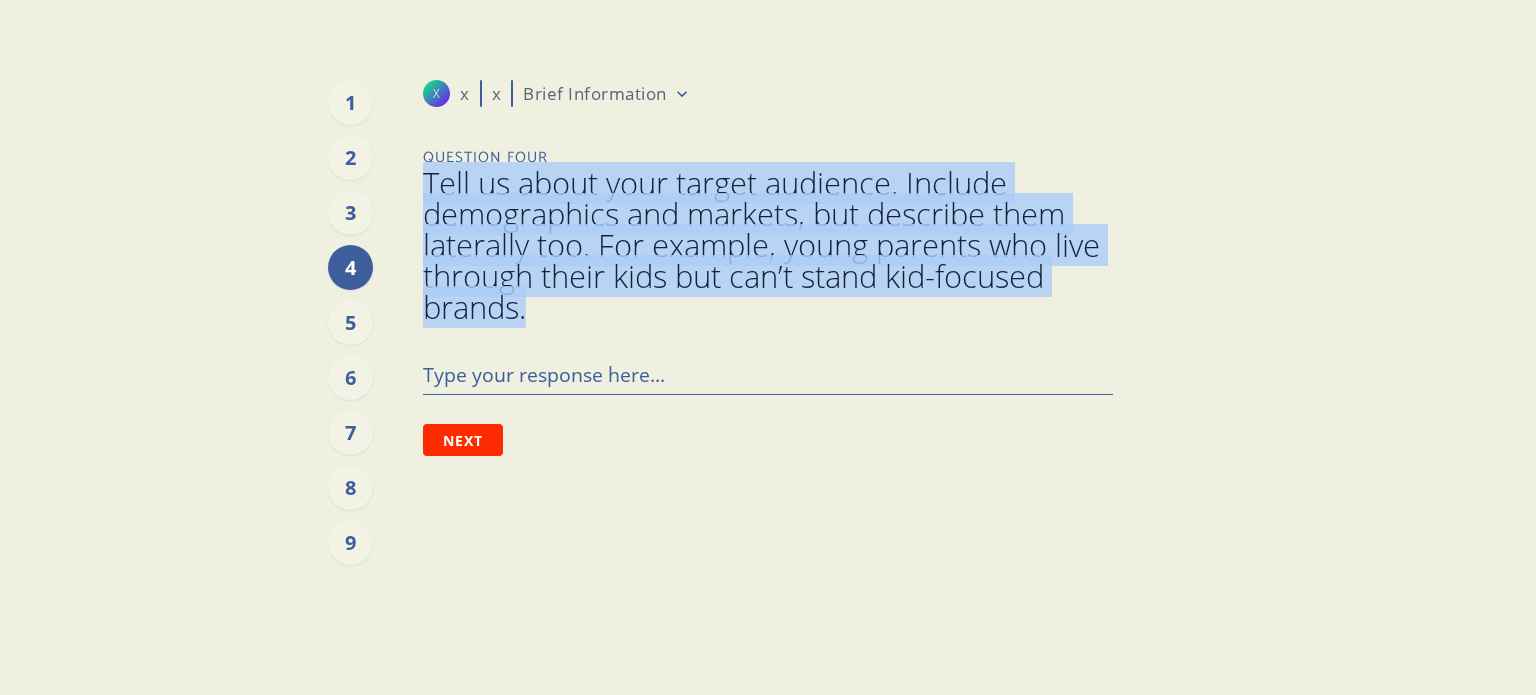 drag, startPoint x: 535, startPoint y: 312, endPoint x: 420, endPoint y: 193, distance: 165.48715 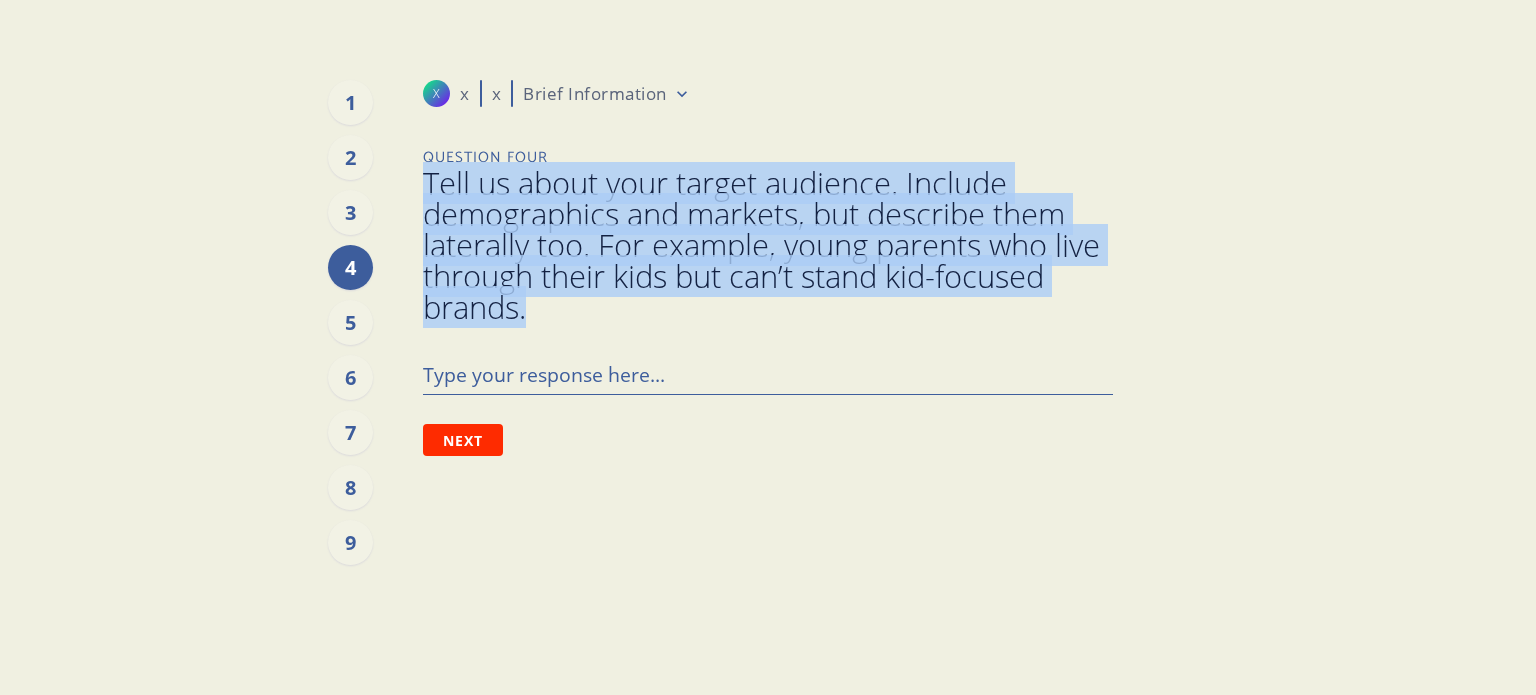 copy on "Tell us about your target audience. Include demographics and markets, but describe them laterally too. For example, young parents who live through their kids but can’t stand kid-focused brands." 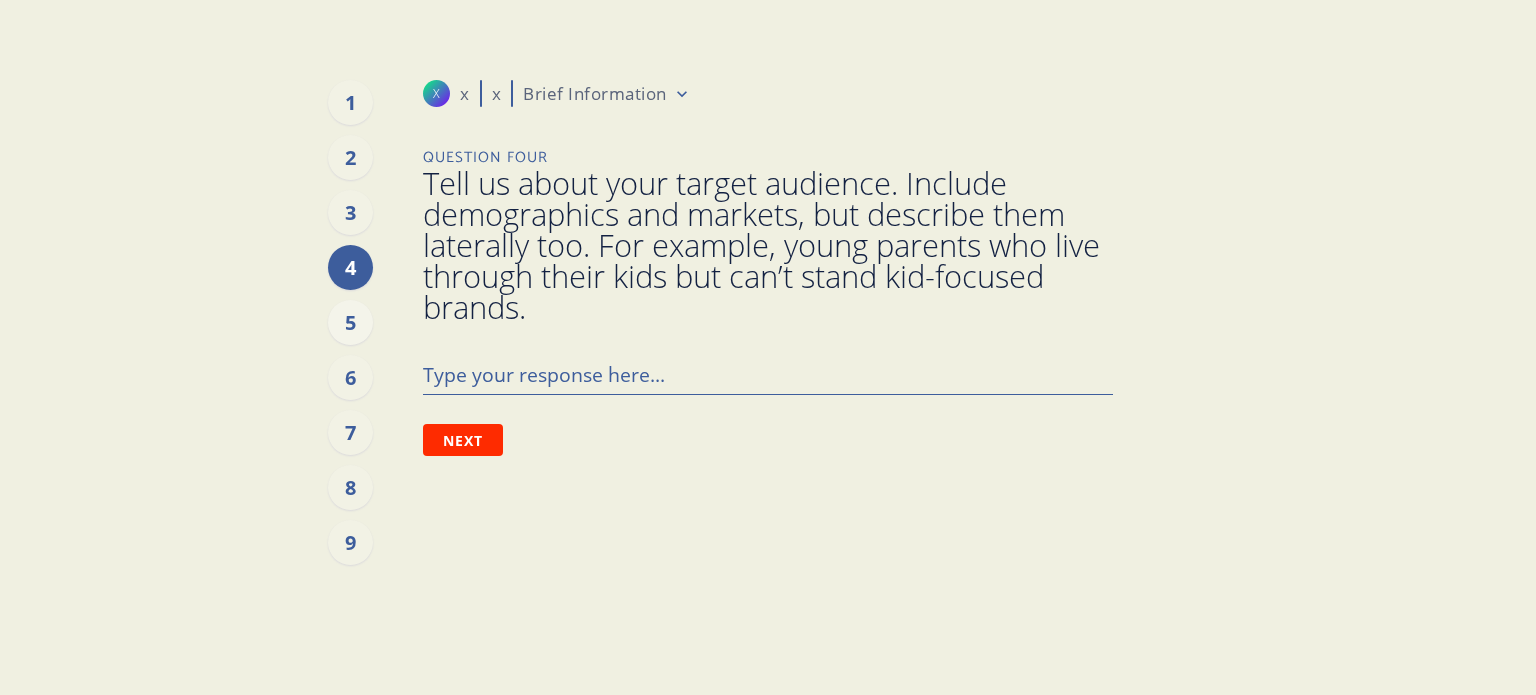 click on "5" at bounding box center (350, 322) 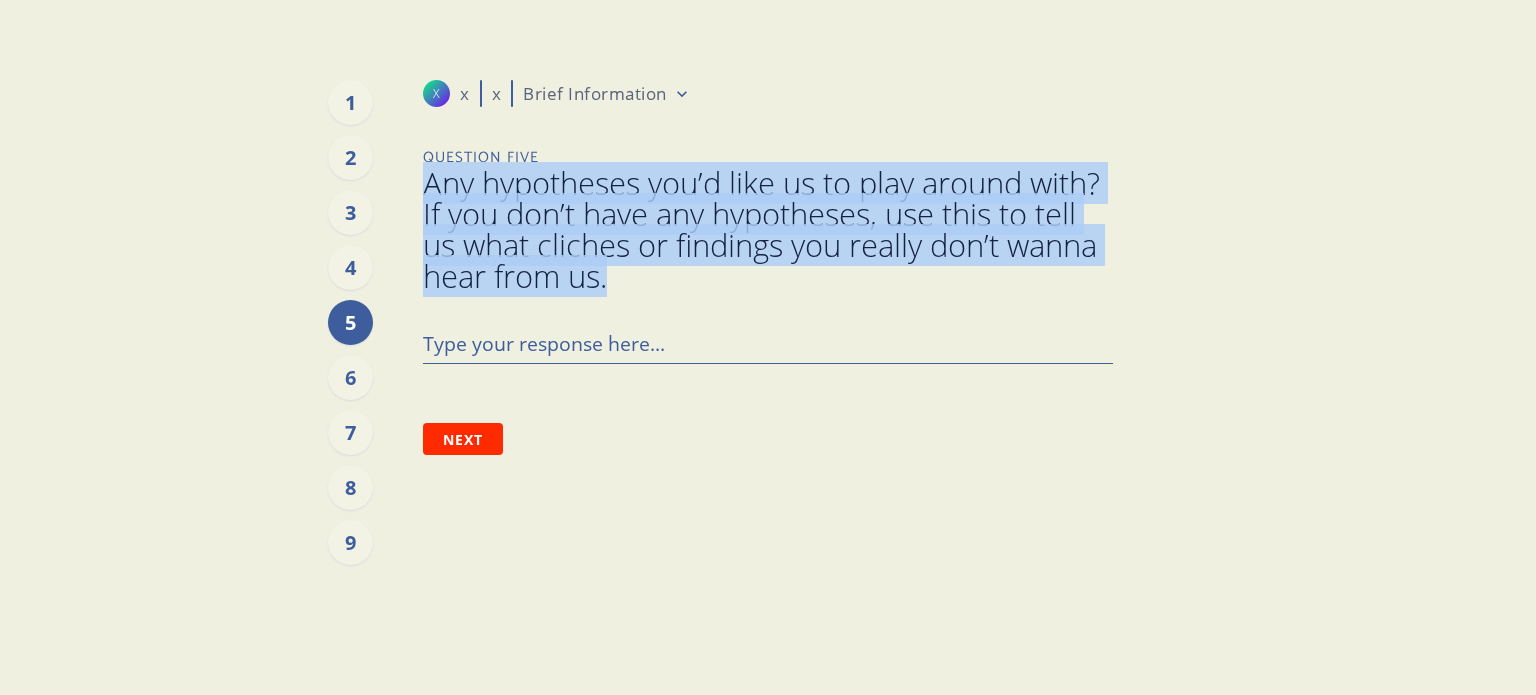 drag, startPoint x: 626, startPoint y: 288, endPoint x: 417, endPoint y: 194, distance: 229.16588 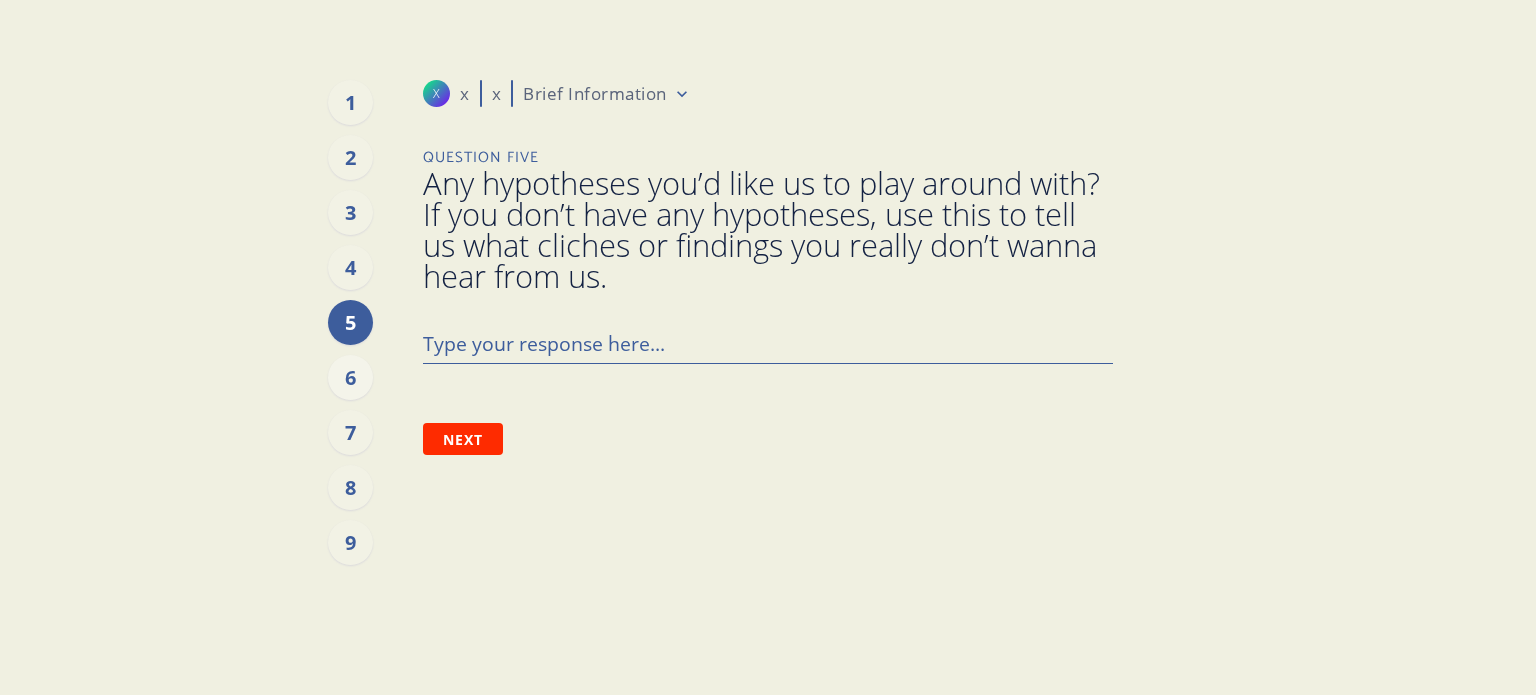 click on "6" at bounding box center [350, 377] 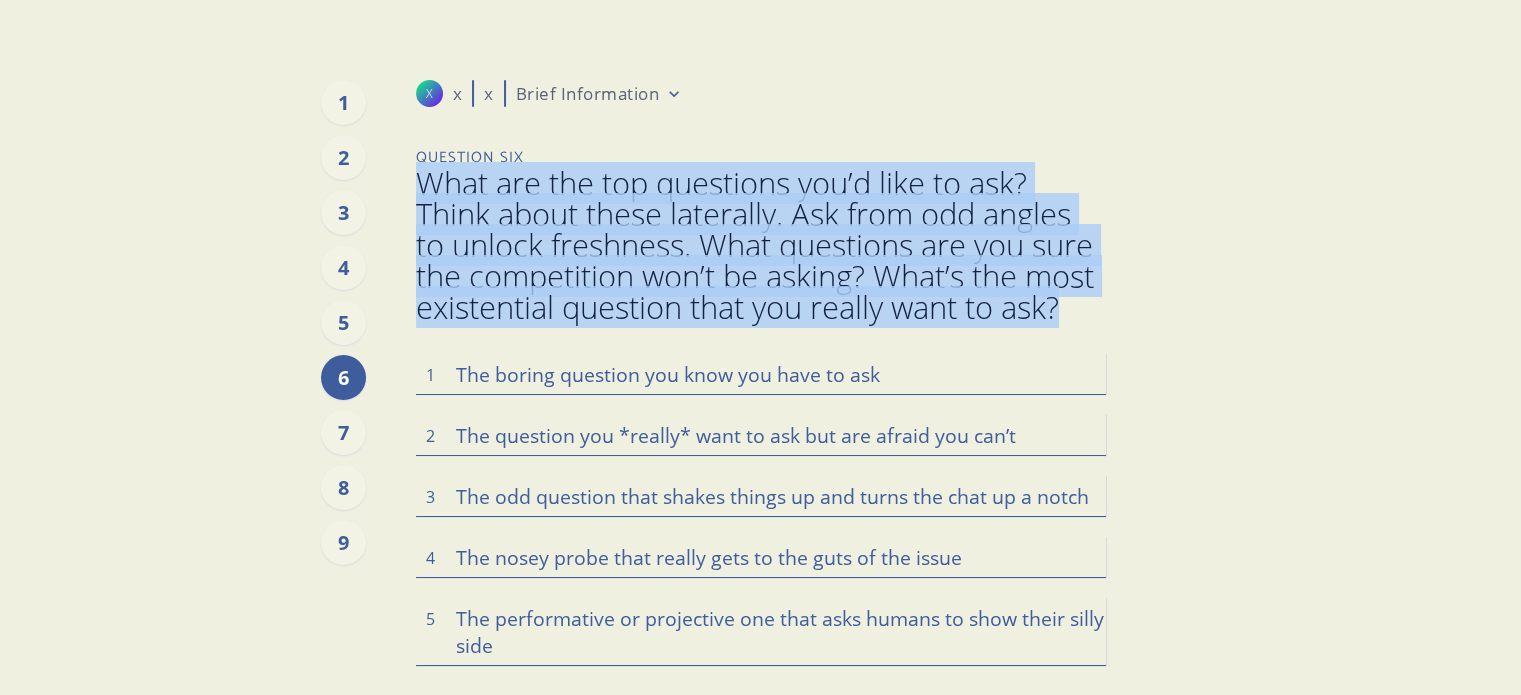 drag, startPoint x: 1075, startPoint y: 313, endPoint x: 421, endPoint y: 203, distance: 663.1862 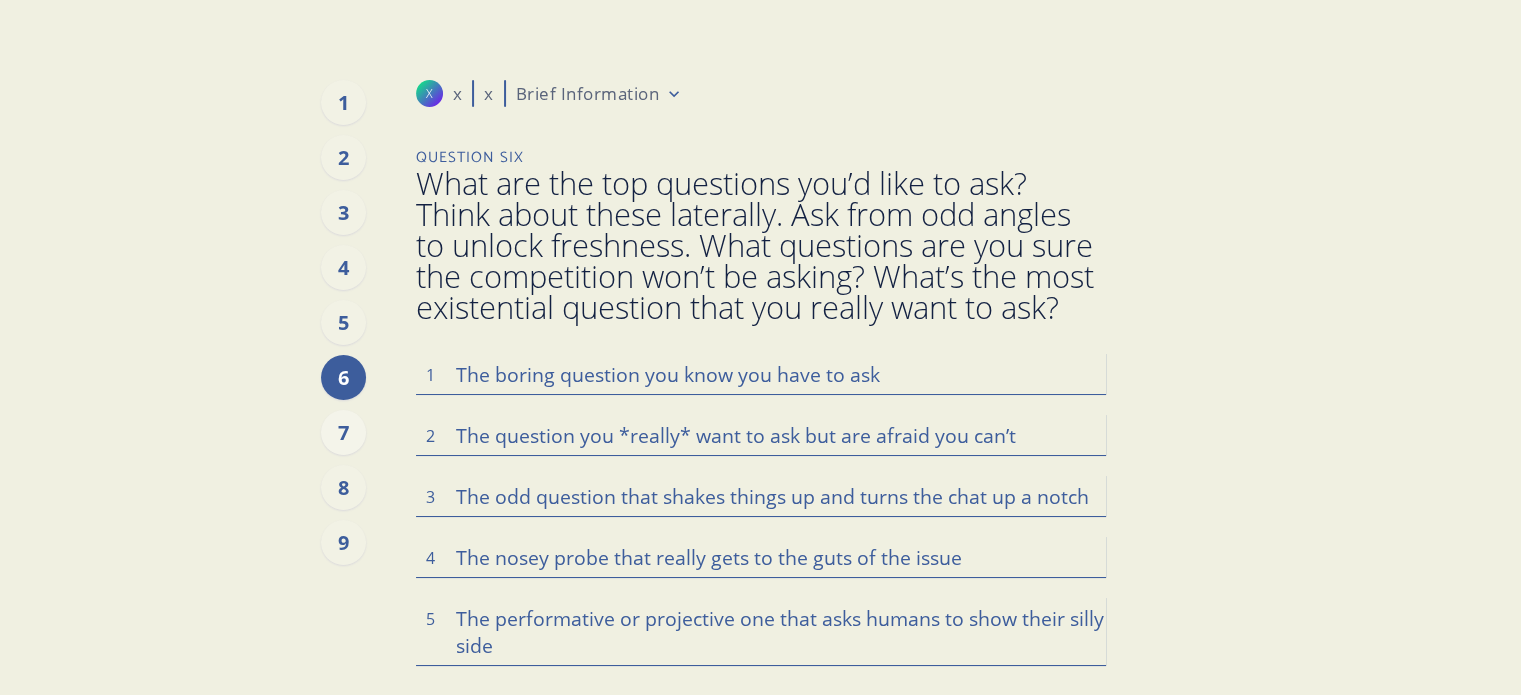 click on "7" at bounding box center [343, 432] 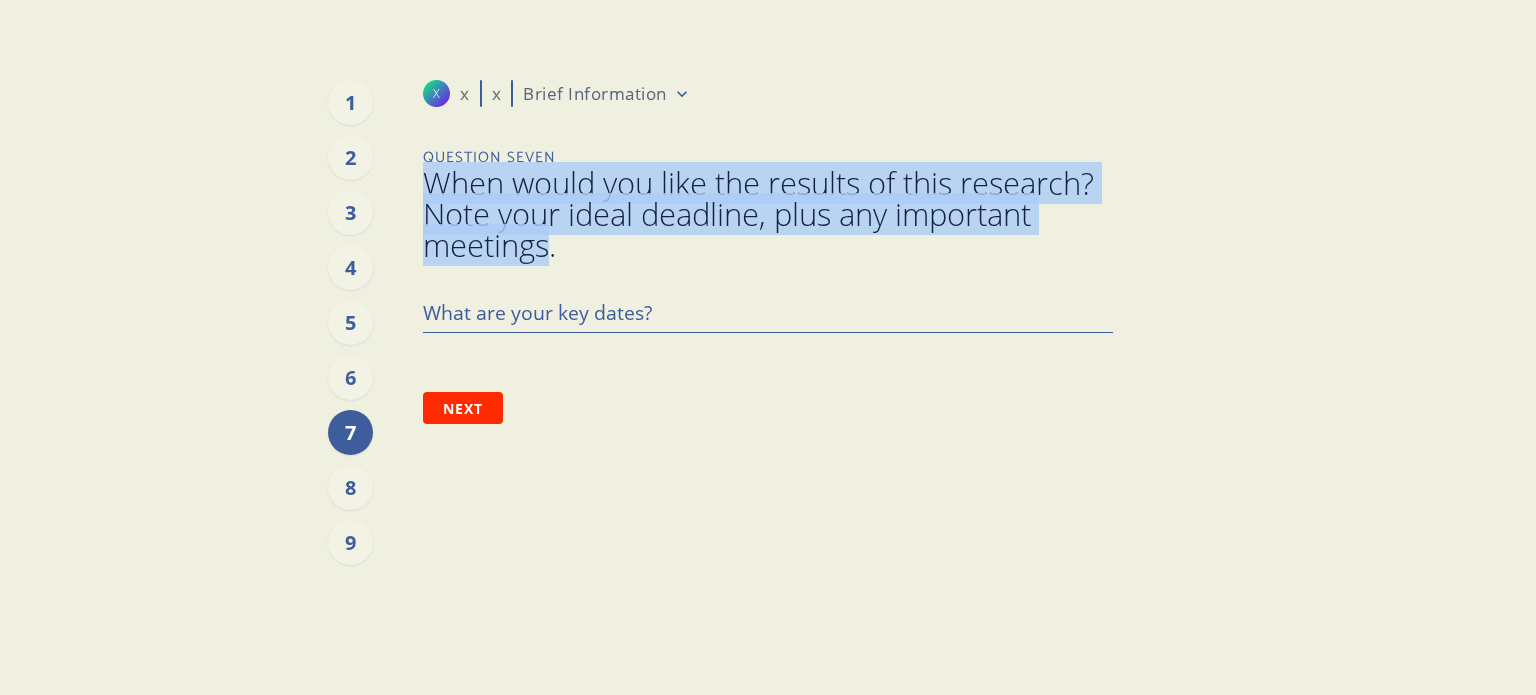 drag, startPoint x: 430, startPoint y: 180, endPoint x: 553, endPoint y: 251, distance: 142.02112 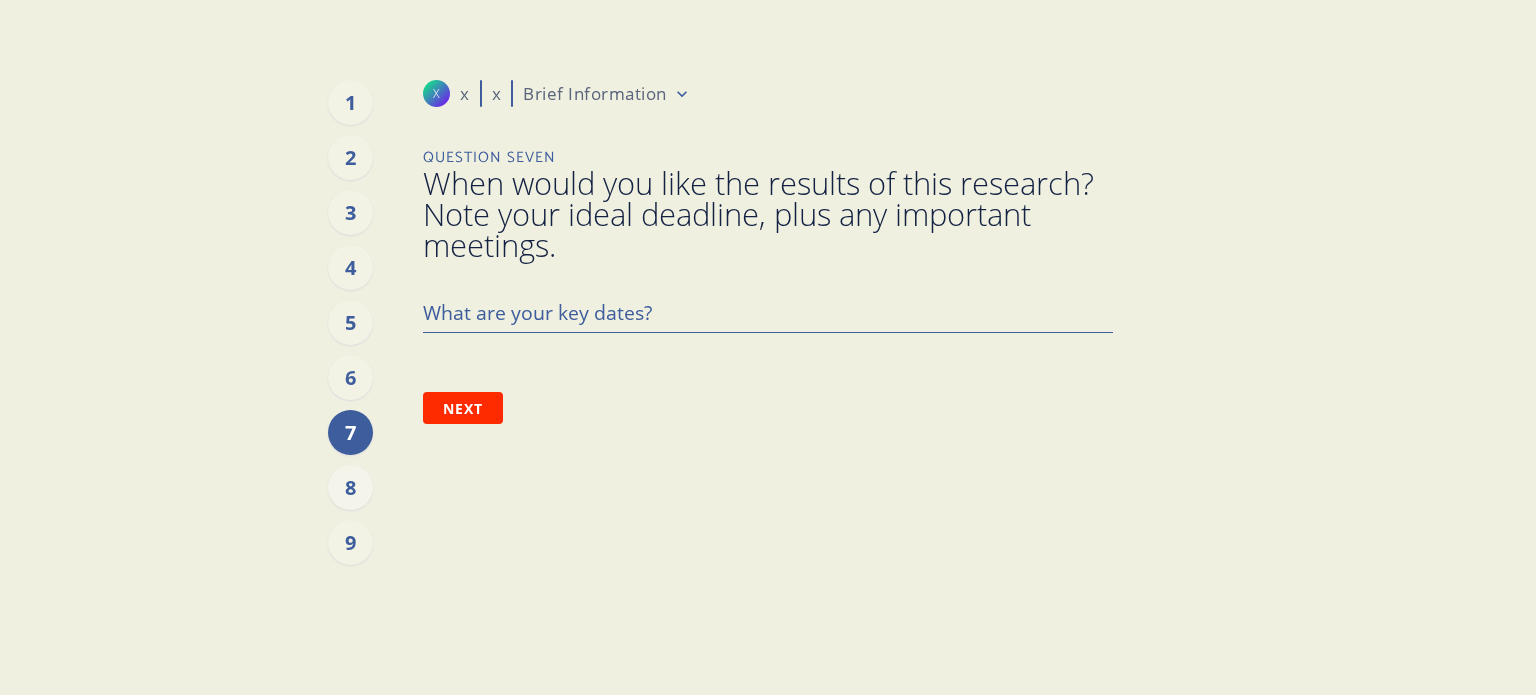 click on "8" at bounding box center [350, 487] 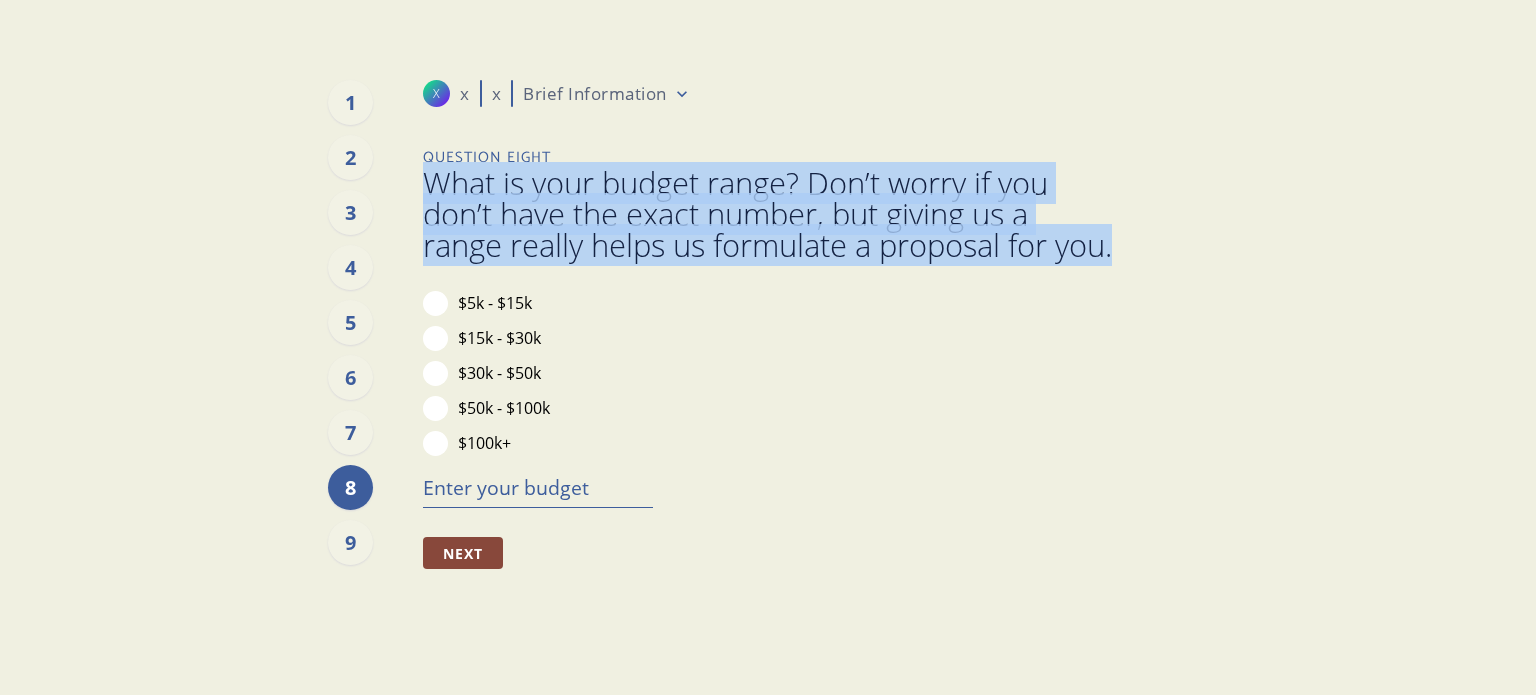 drag, startPoint x: 489, startPoint y: 283, endPoint x: 424, endPoint y: 199, distance: 106.21205 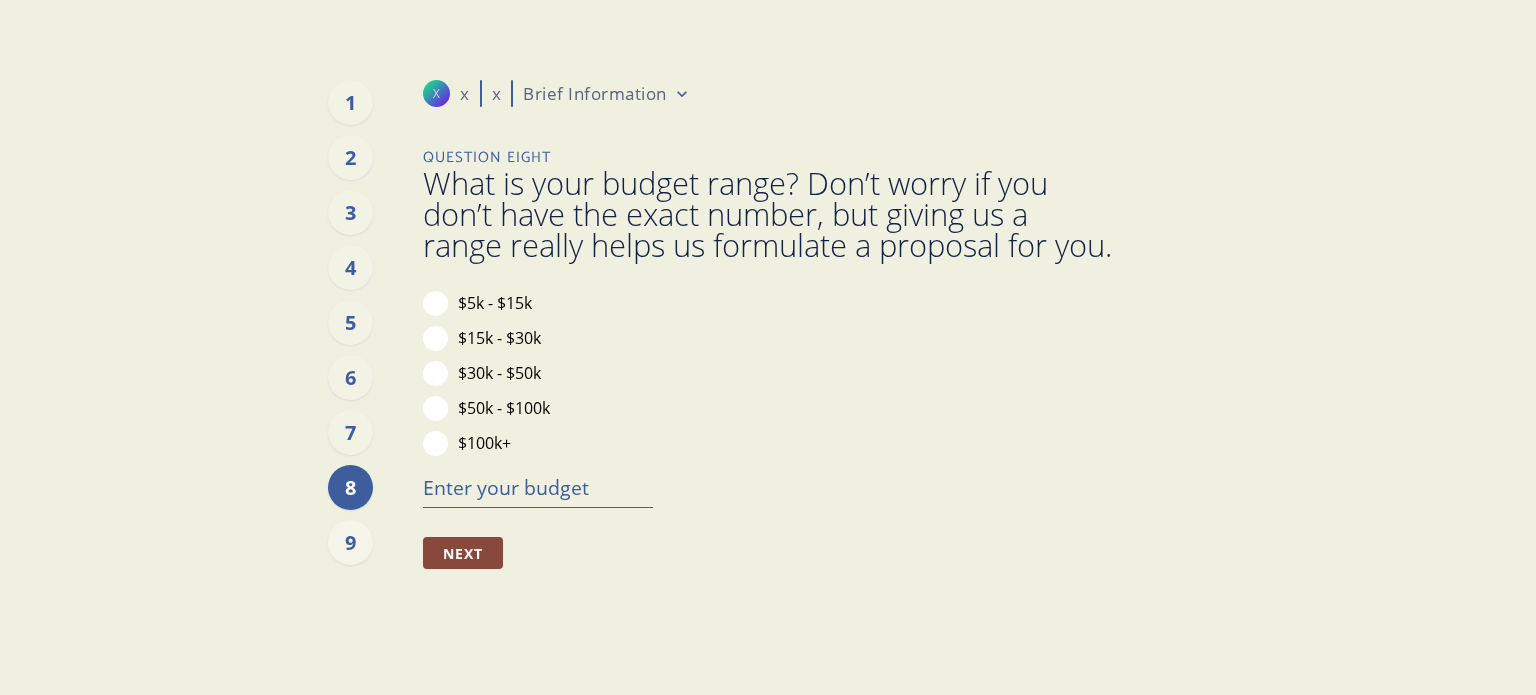 click on "9" at bounding box center (350, 542) 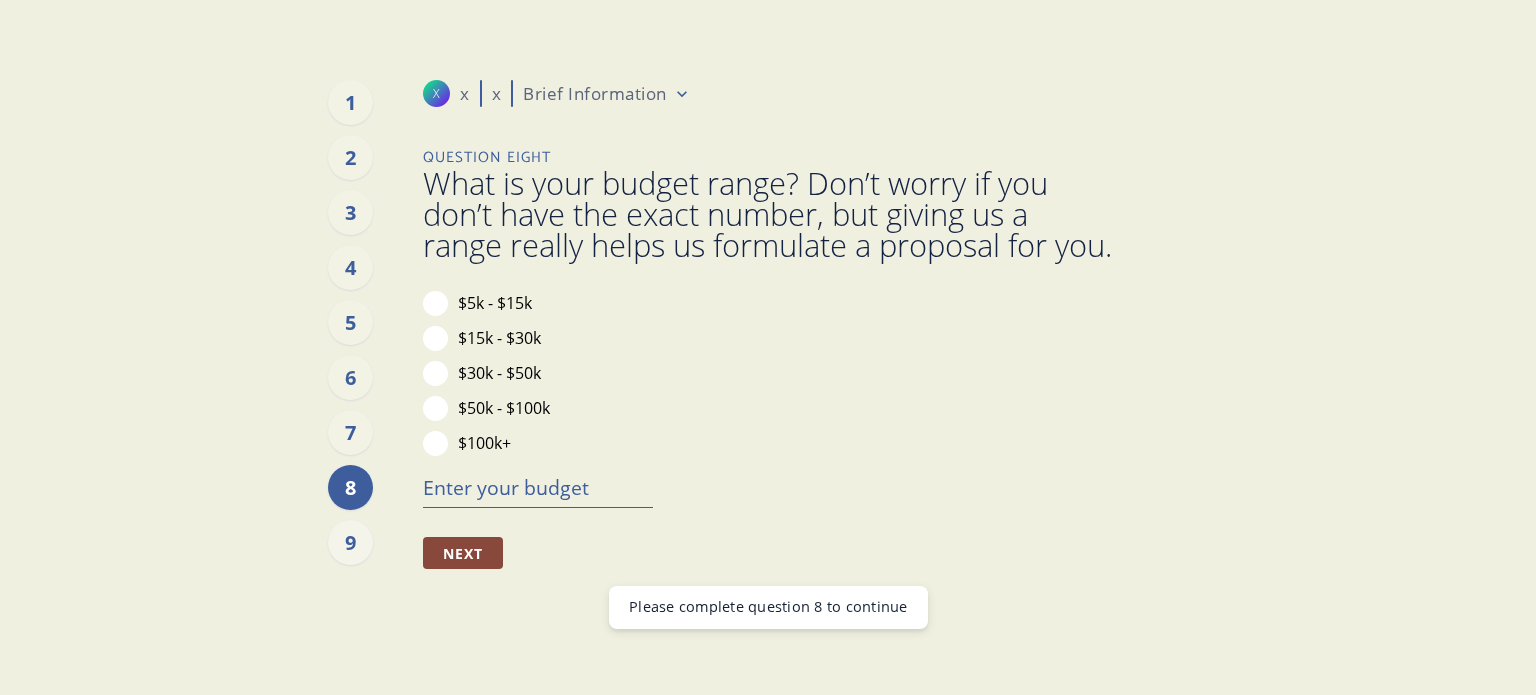 click on "9" at bounding box center (350, 542) 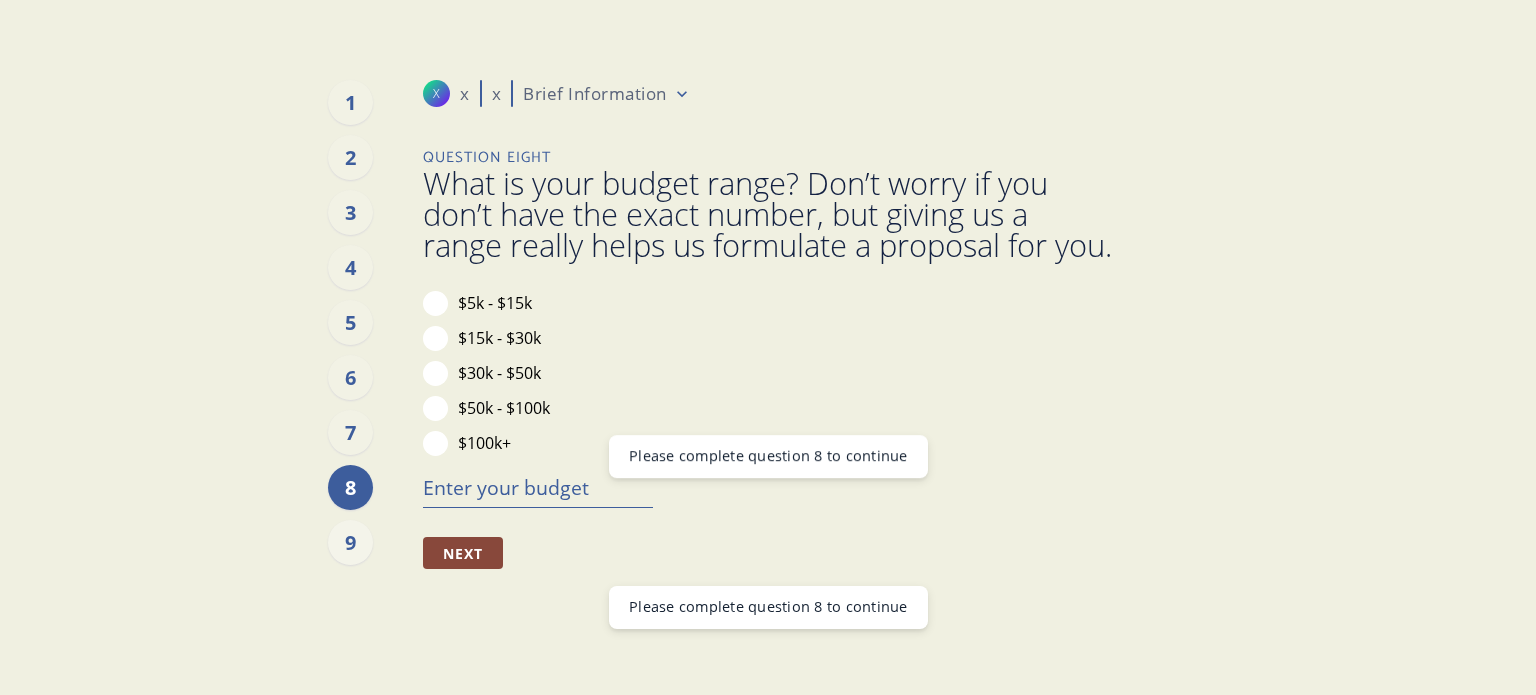 click on "9" at bounding box center [350, 542] 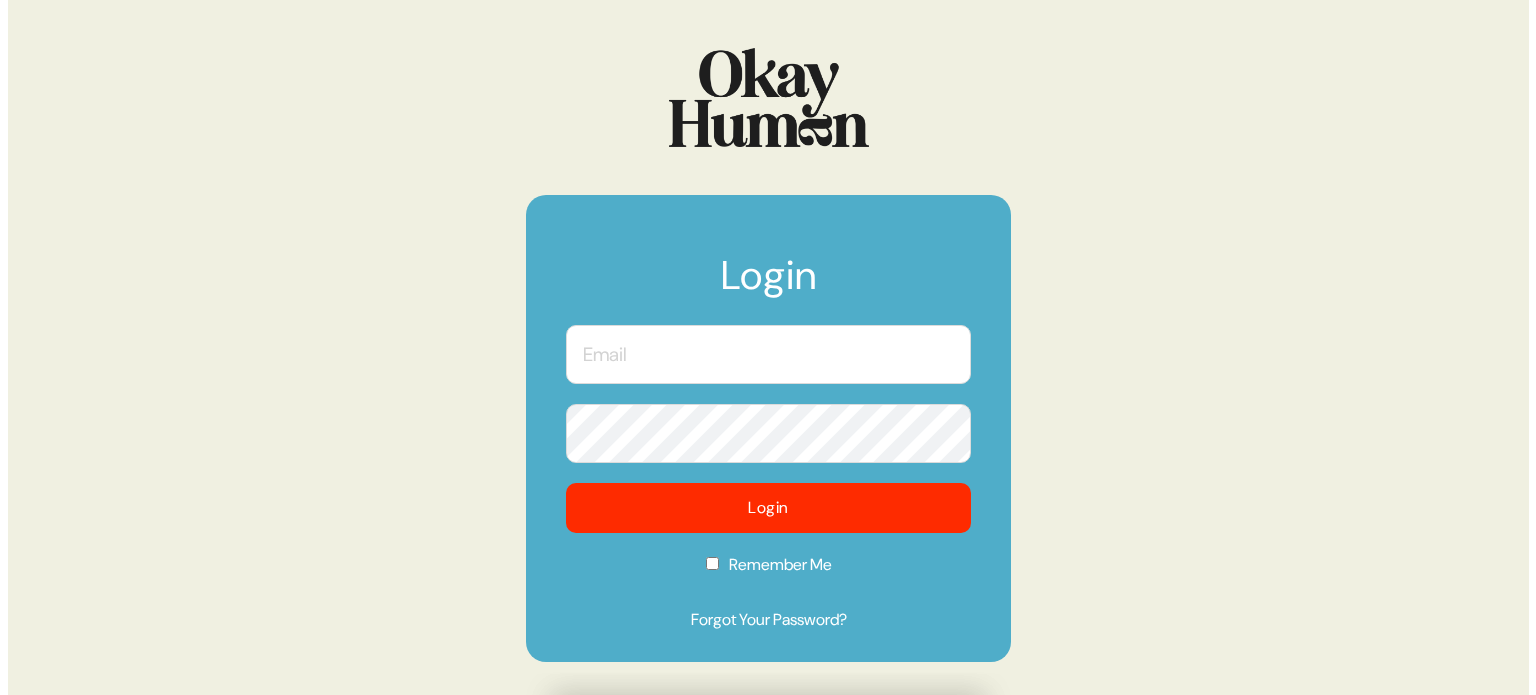 scroll, scrollTop: 0, scrollLeft: 0, axis: both 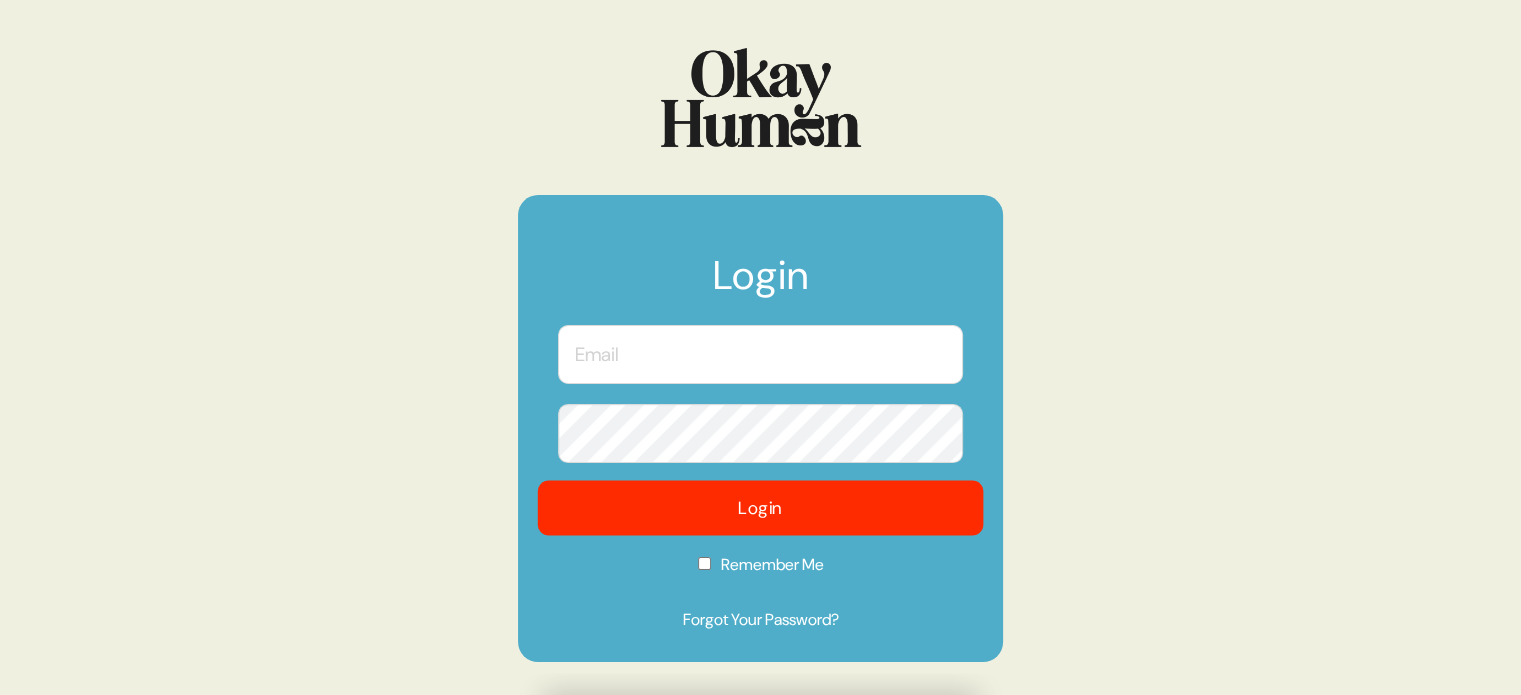 type on "[EMAIL_ADDRESS][DOMAIN_NAME]" 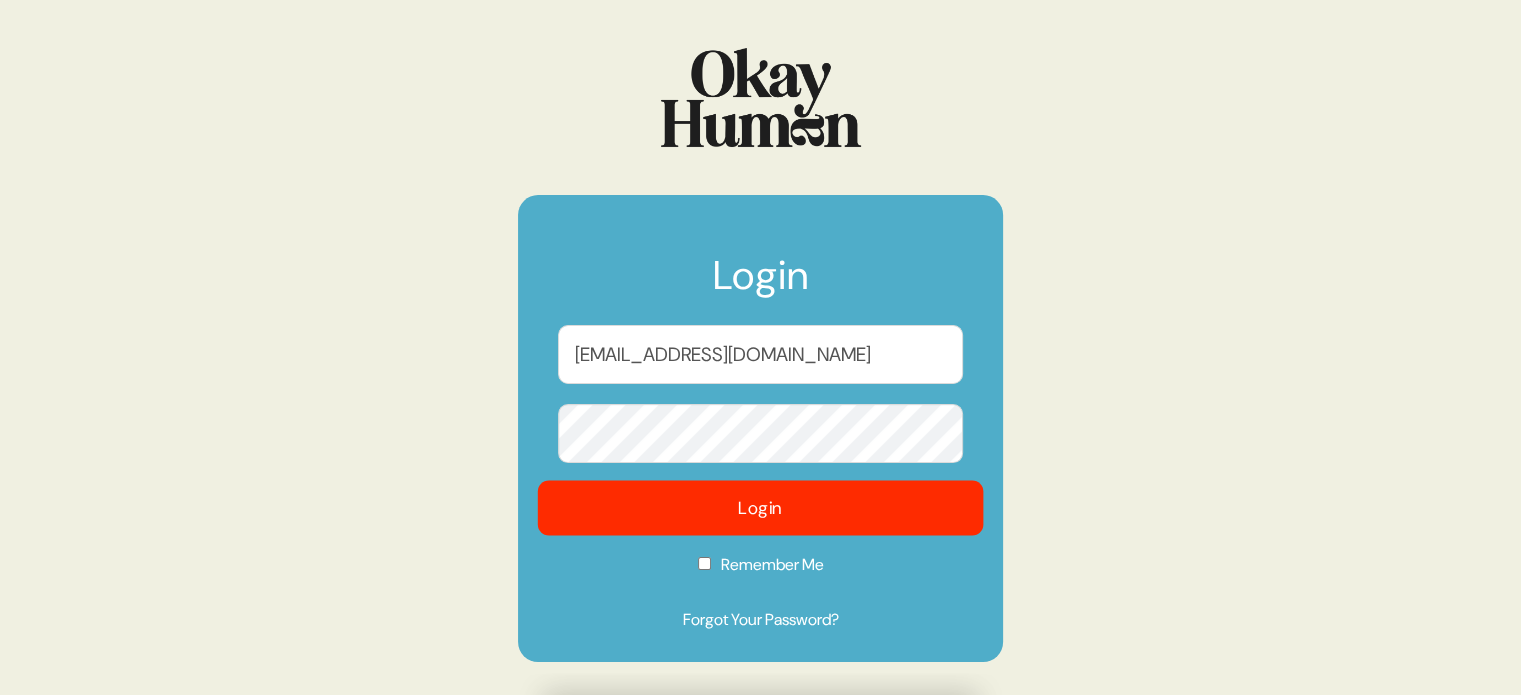 click on "Login" at bounding box center (761, 507) 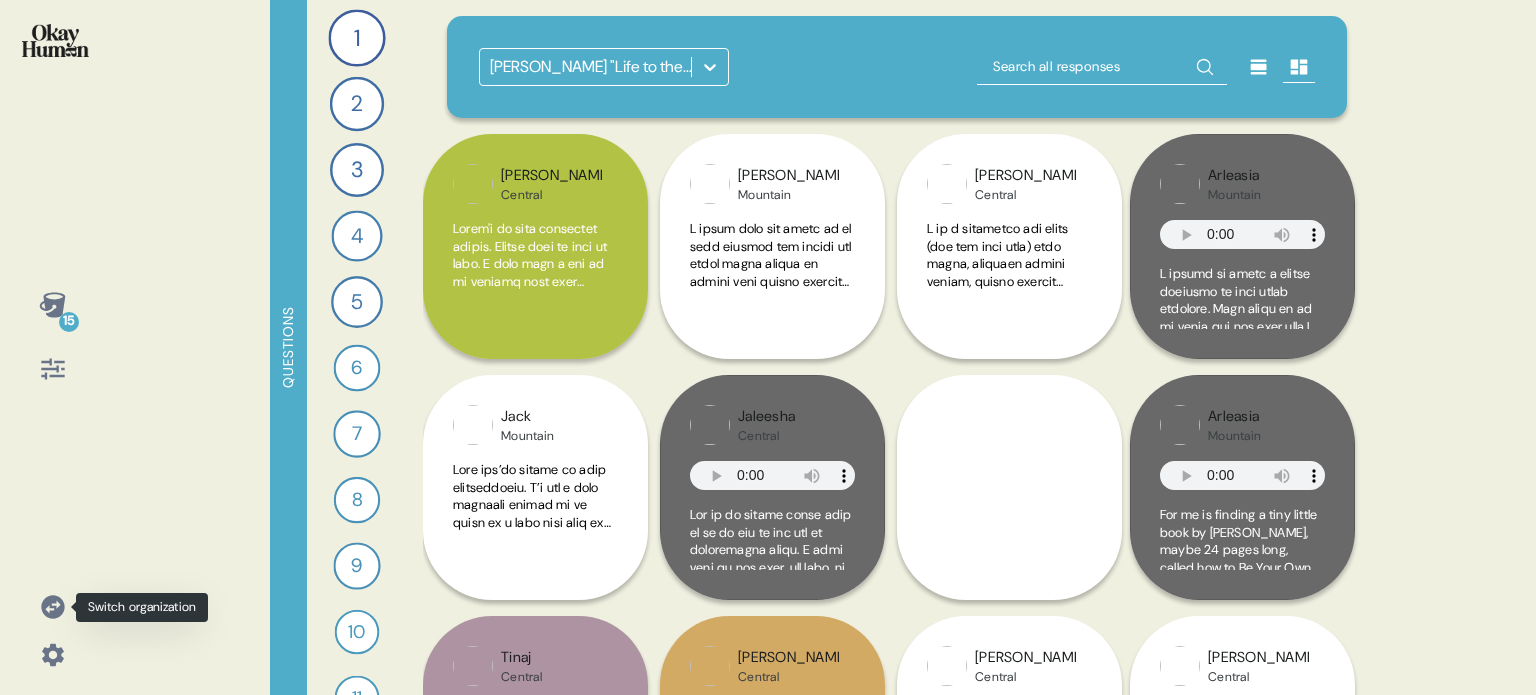 click 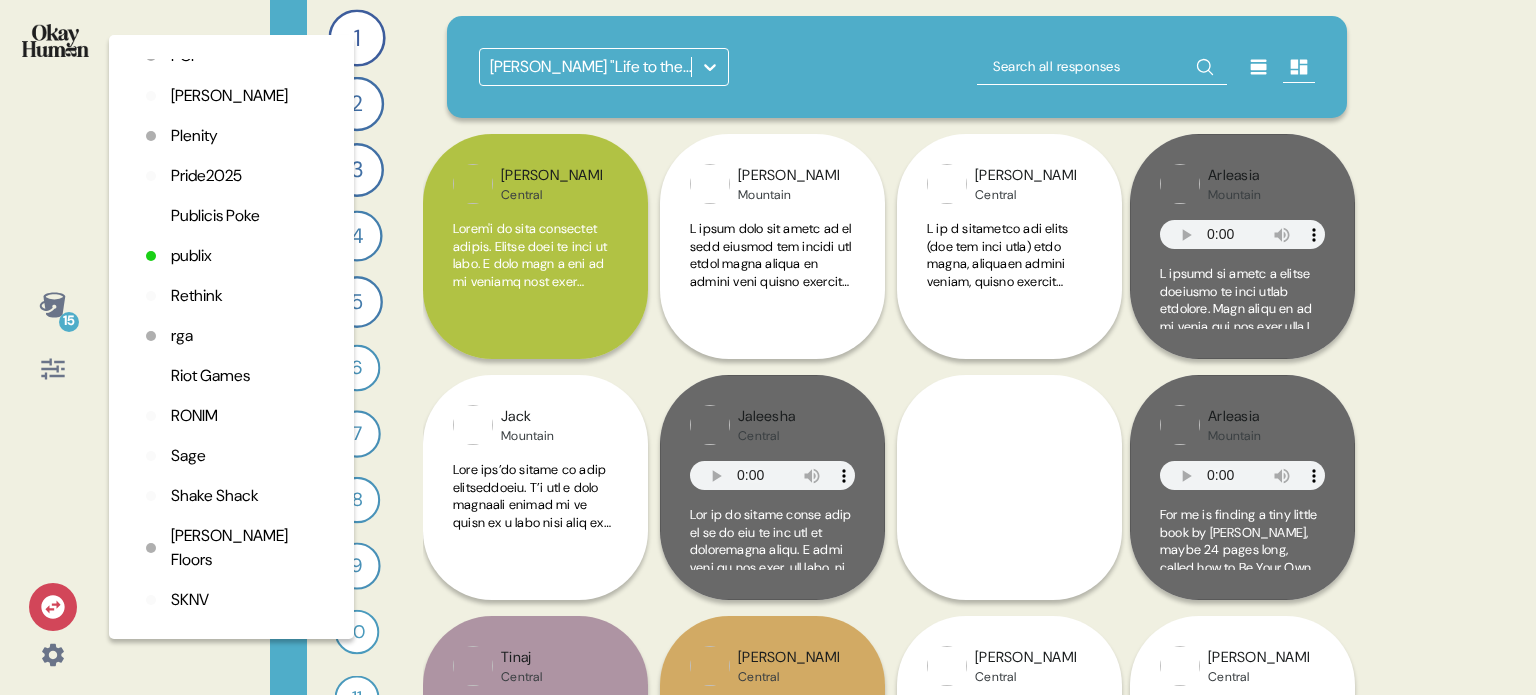 scroll, scrollTop: 4200, scrollLeft: 0, axis: vertical 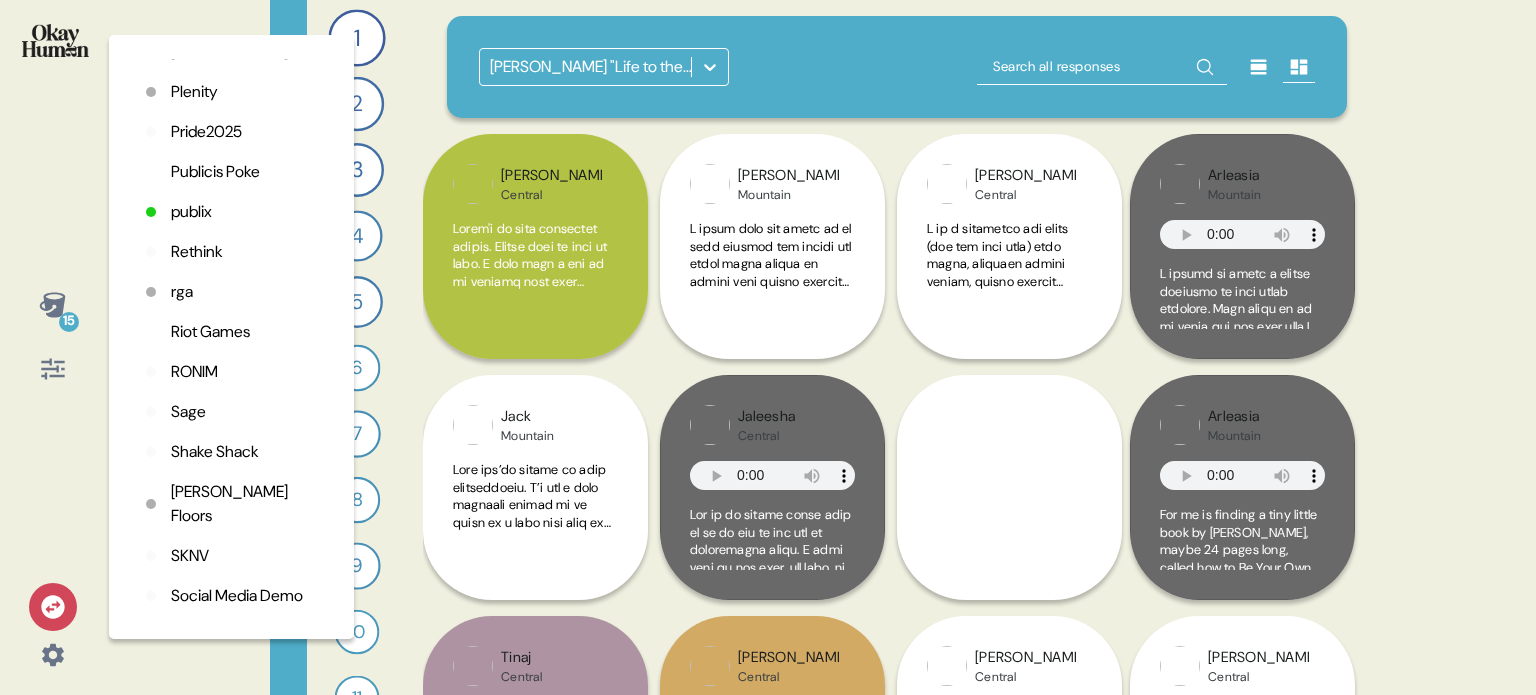 click on "Rethink" at bounding box center (197, 252) 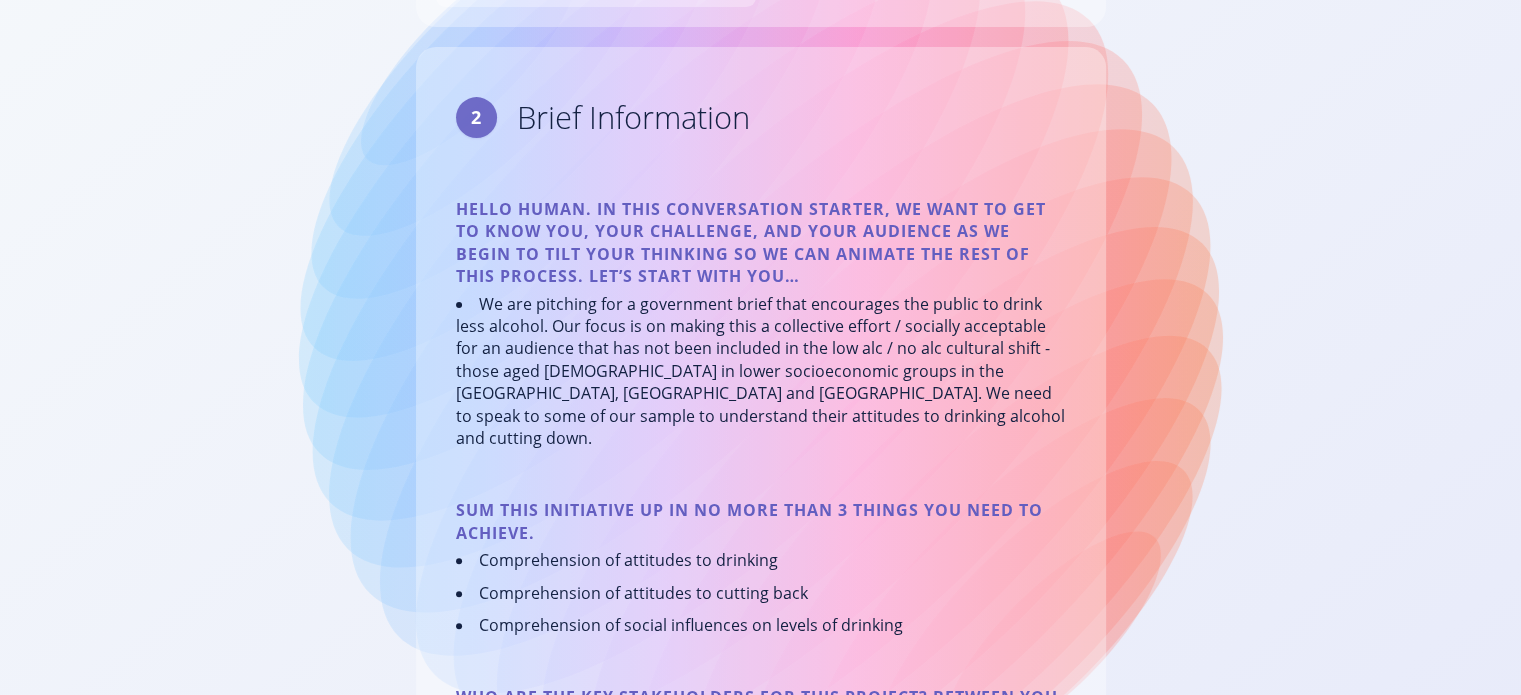 scroll, scrollTop: 500, scrollLeft: 0, axis: vertical 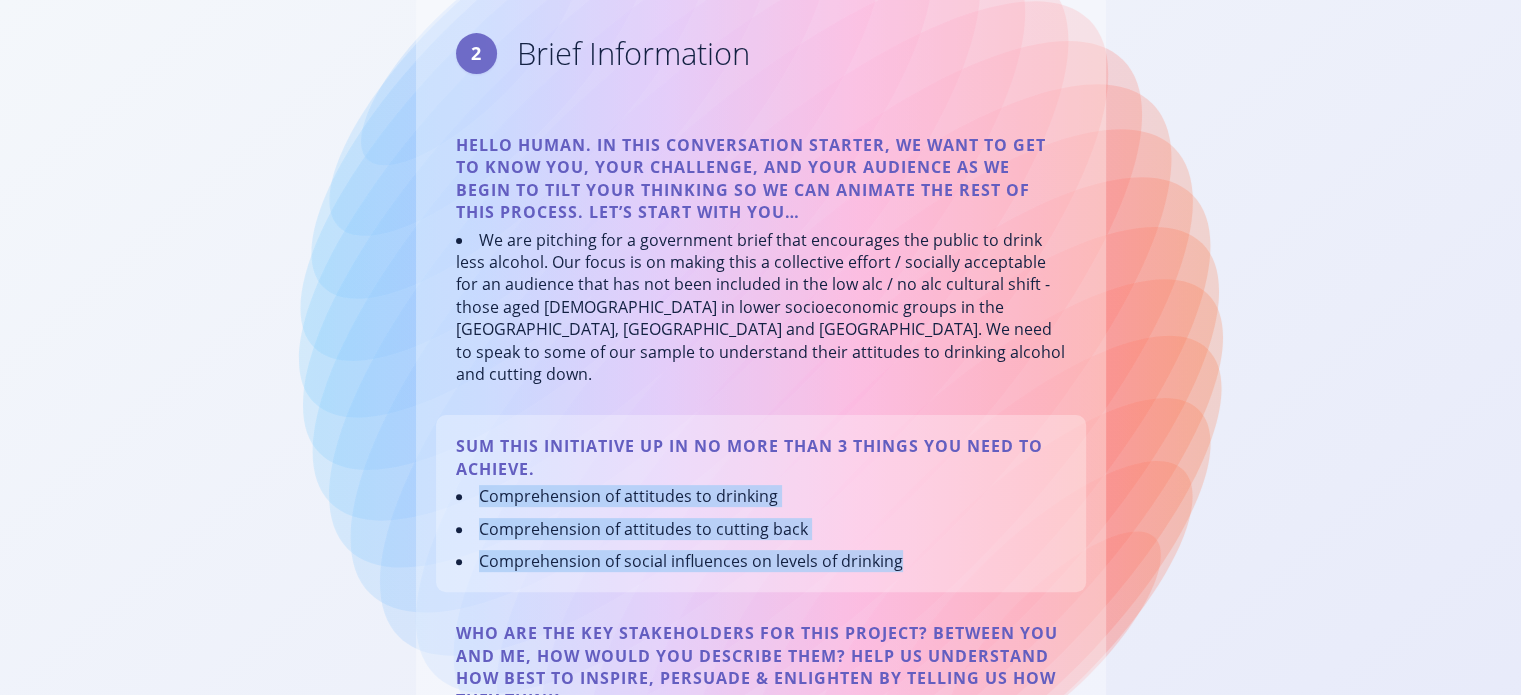 drag, startPoint x: 908, startPoint y: 543, endPoint x: 473, endPoint y: 478, distance: 439.8295 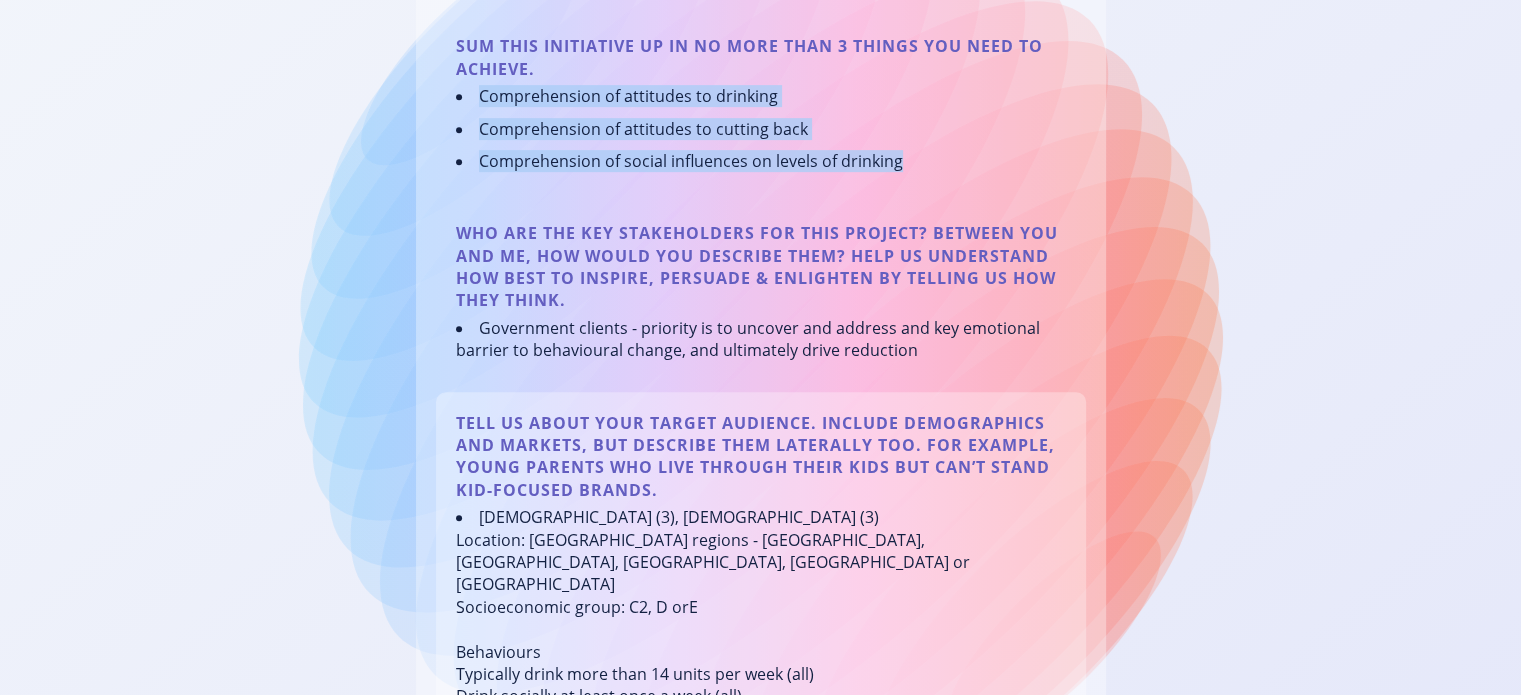 scroll, scrollTop: 1000, scrollLeft: 0, axis: vertical 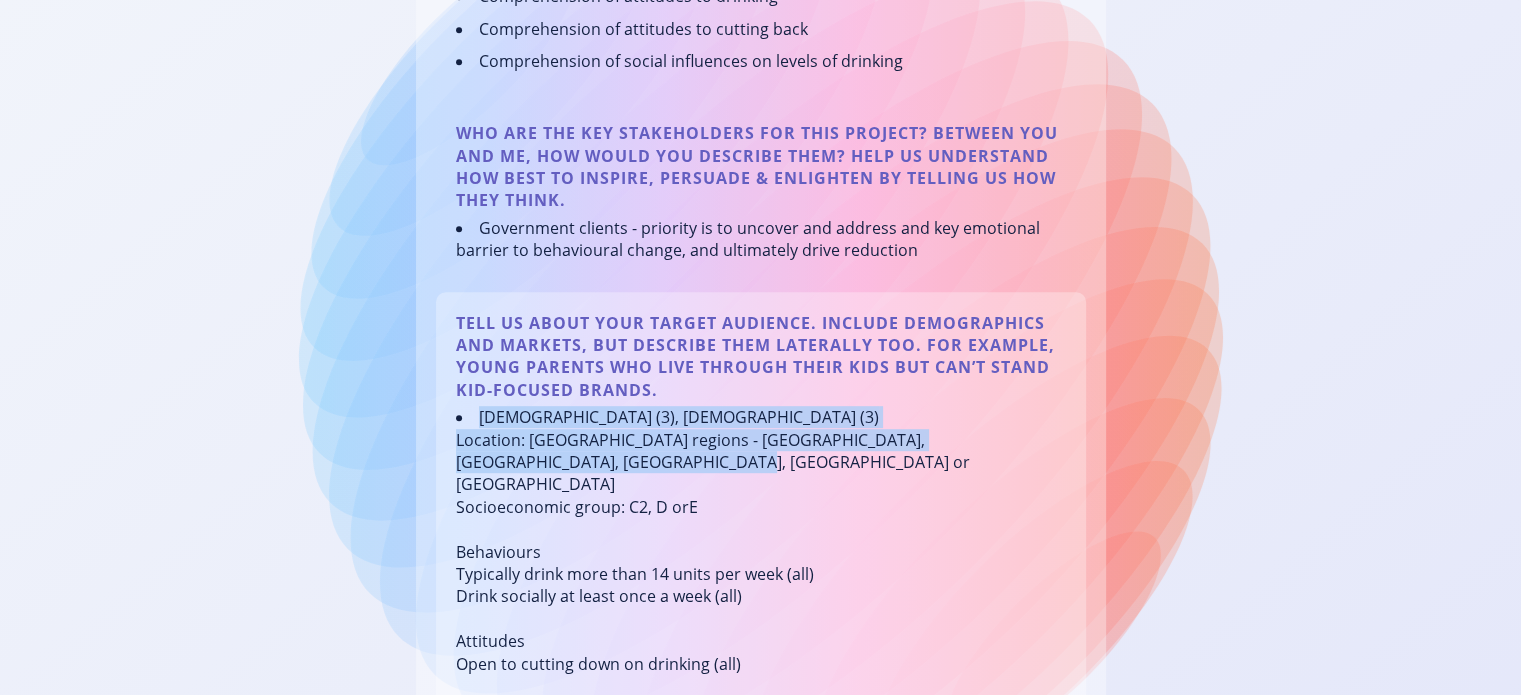 drag, startPoint x: 699, startPoint y: 463, endPoint x: 481, endPoint y: 394, distance: 228.65913 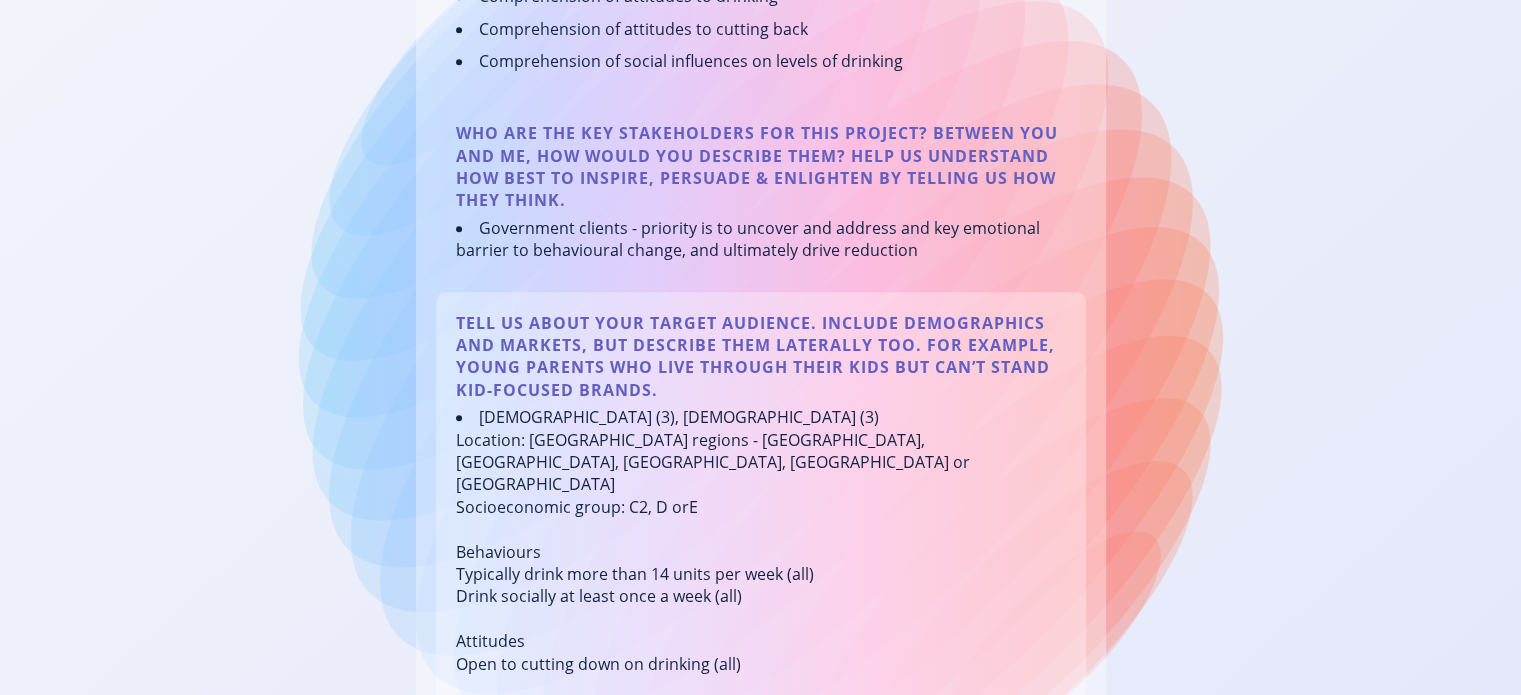 click on "Male (3), female (3)
Location: UK regions - North East, North West, East Midlands, West Midlands or Scotland
Socioeconomic group: C2, D orE
Behaviours
Typically drink more than 14 units per week (all)
Drink socially at least once a week (all)
Attitudes
Open to cutting down on drinking (all)
Subsets
Have cut back on how much they drink each week in recent years (2)
Open but have not cut back on how much they drink each week (2)
Have been advised to cut back on how much they drink each week (2)
This may not be for direct reasons (i.e. liver disease) but for general health (i.e. weight loss, avoid diabetes or dementia later in life)
May or may not have acted on it" at bounding box center (761, 630) 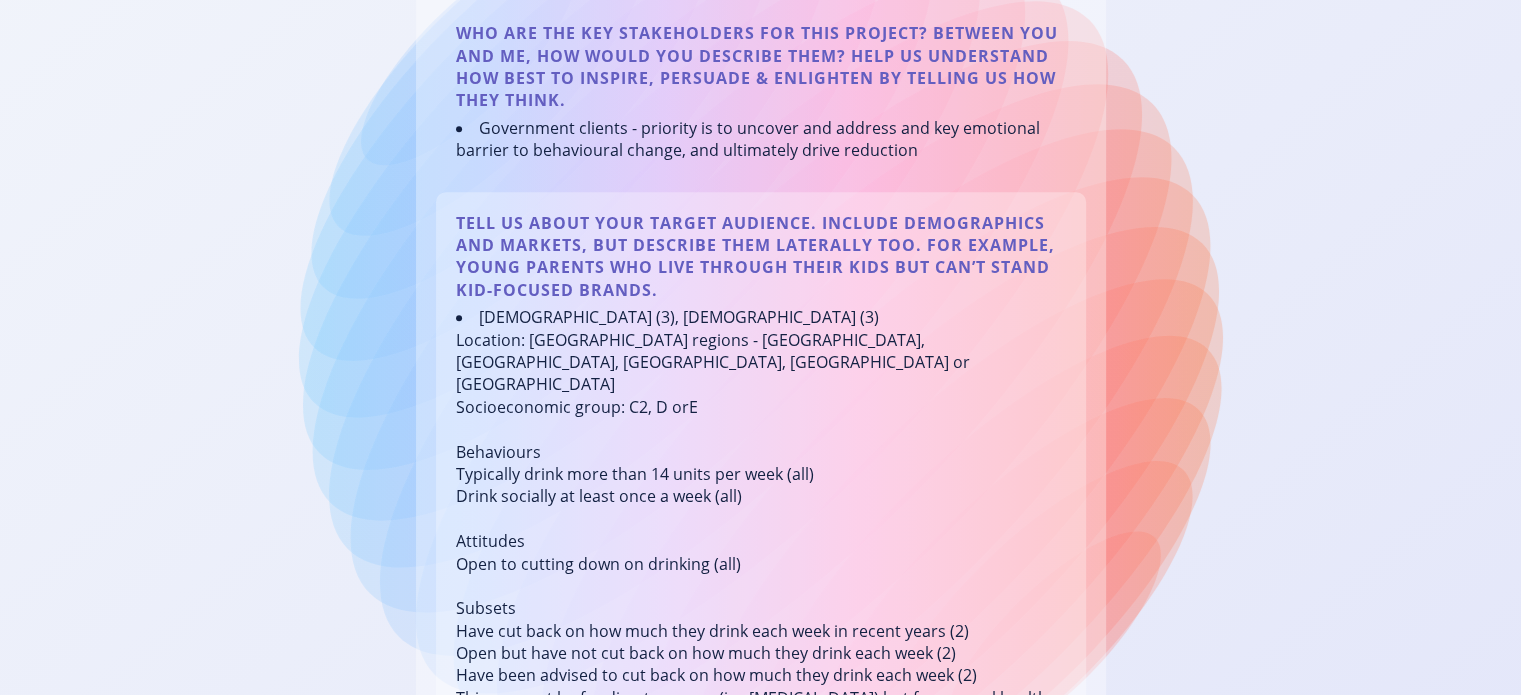 scroll, scrollTop: 1200, scrollLeft: 0, axis: vertical 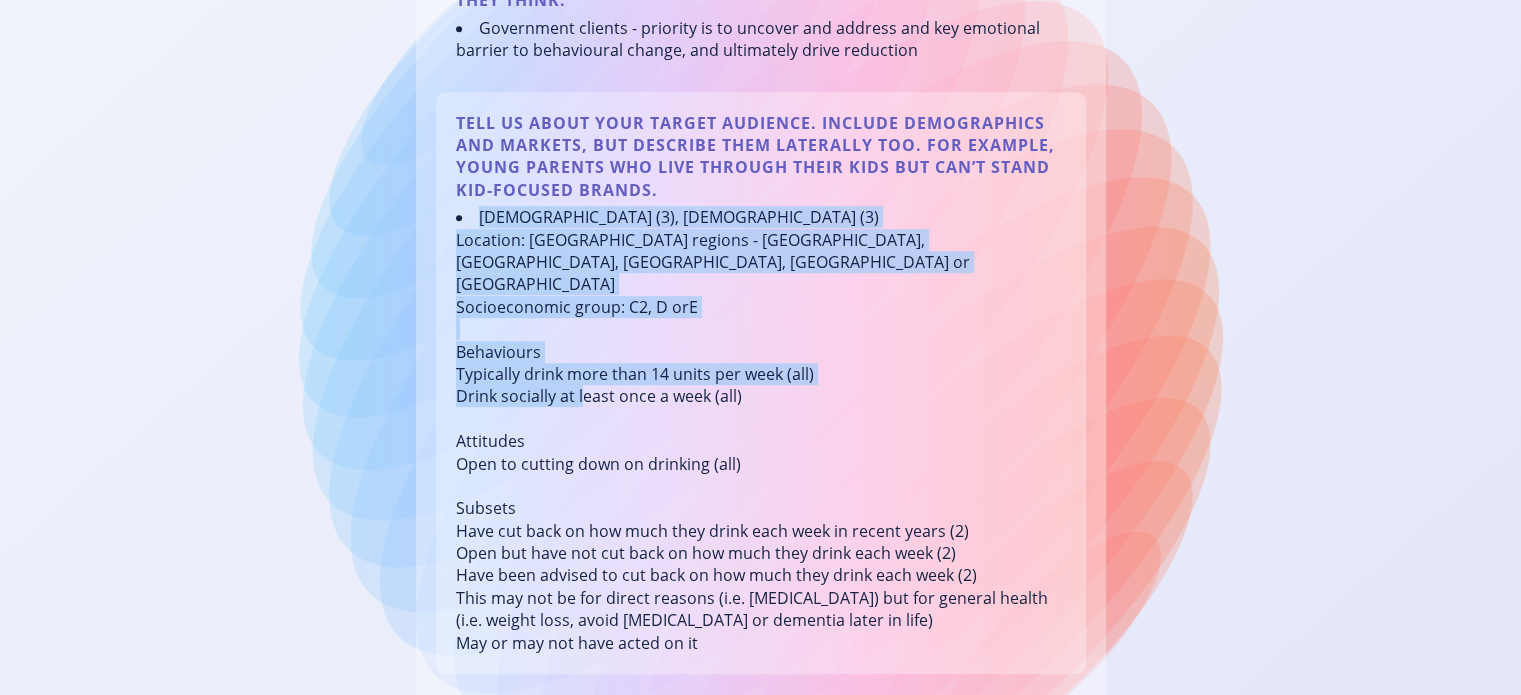 drag, startPoint x: 764, startPoint y: 414, endPoint x: 477, endPoint y: 205, distance: 355.03522 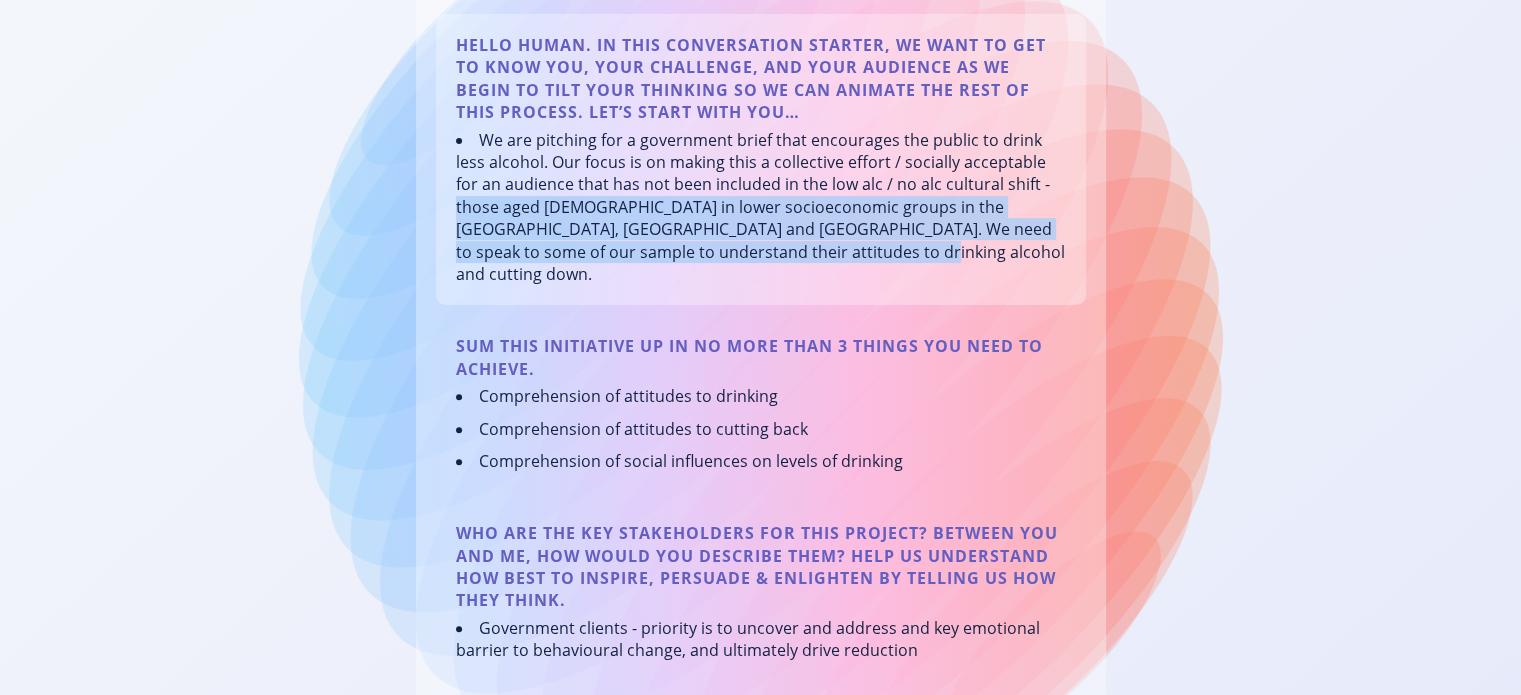 drag, startPoint x: 999, startPoint y: 184, endPoint x: 1014, endPoint y: 245, distance: 62.817196 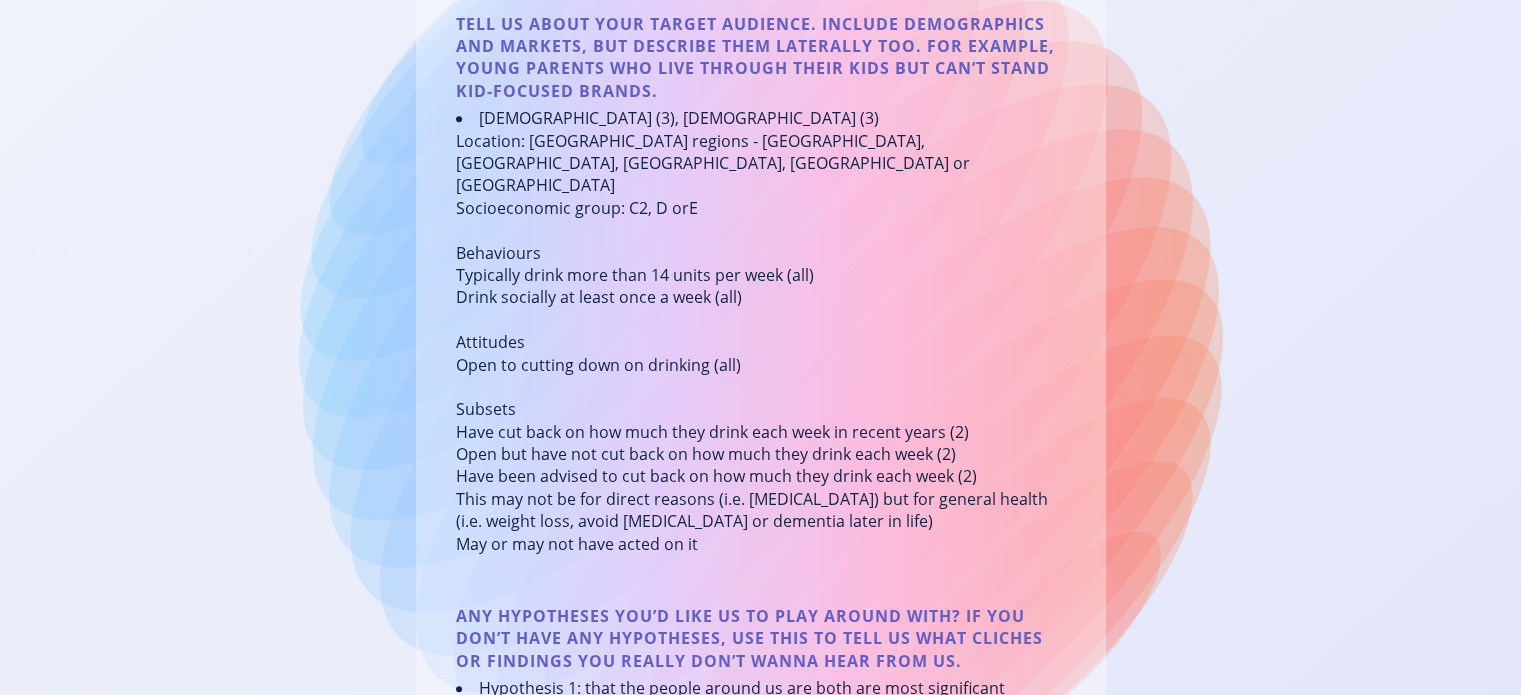 scroll, scrollTop: 1300, scrollLeft: 0, axis: vertical 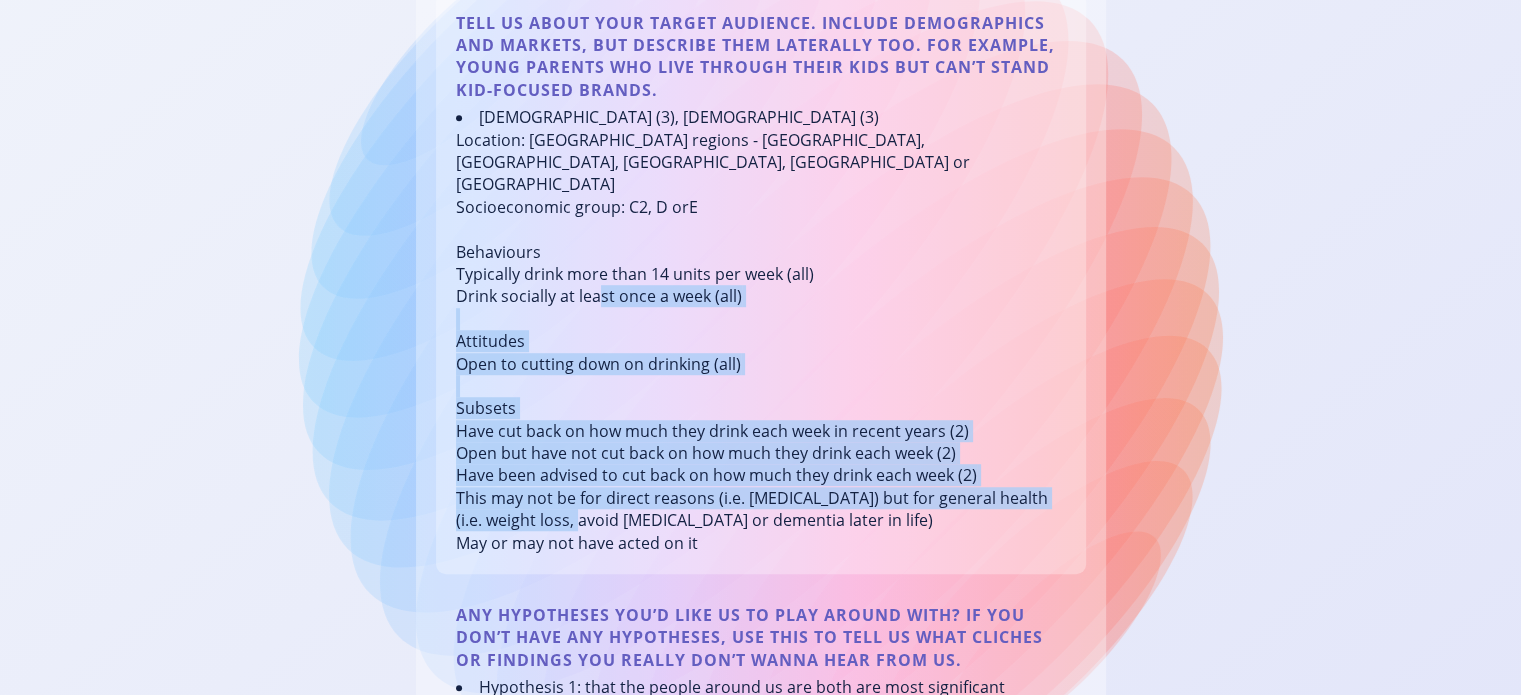 drag, startPoint x: 707, startPoint y: 500, endPoint x: 454, endPoint y: 364, distance: 287.23685 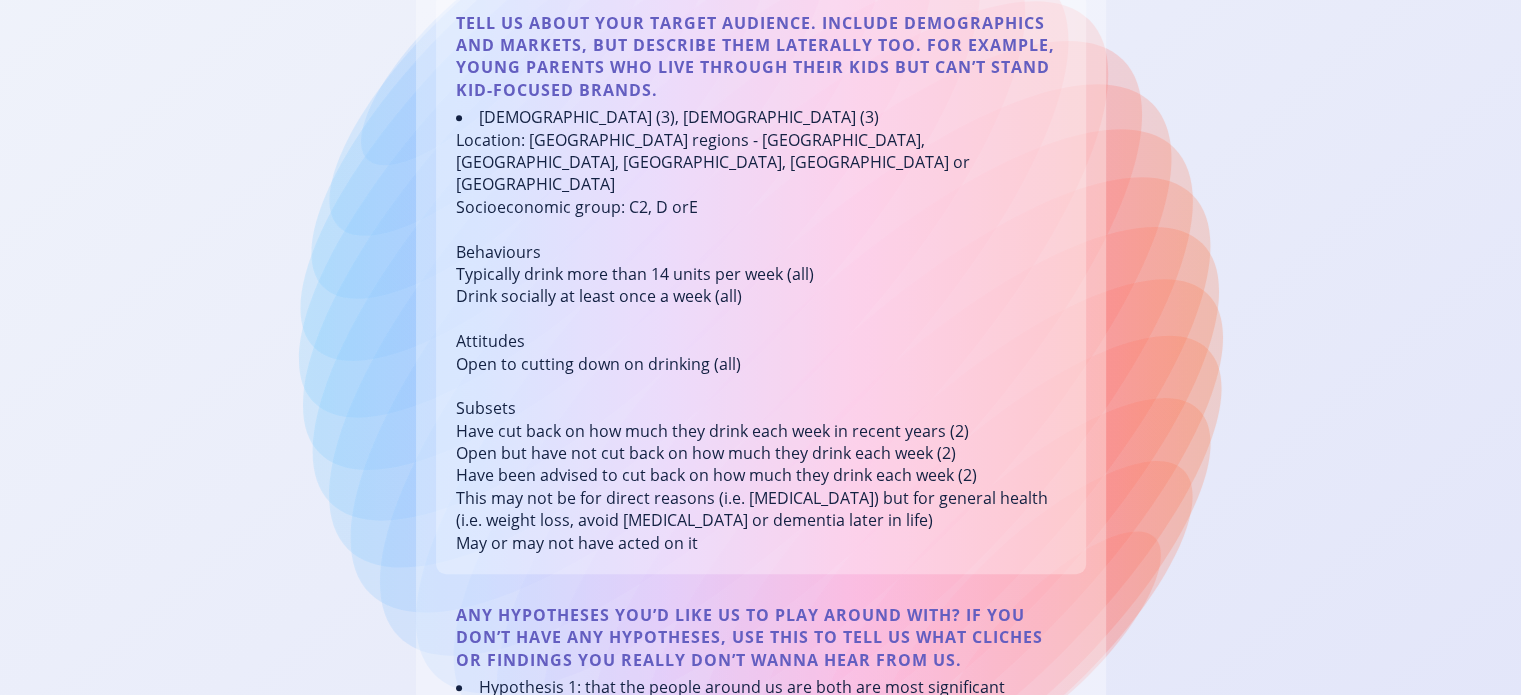 click on "Male (3), female (3)
Location: UK regions - North East, North West, East Midlands, West Midlands or Scotland
Socioeconomic group: C2, D orE
Behaviours
Typically drink more than 14 units per week (all)
Drink socially at least once a week (all)
Attitudes
Open to cutting down on drinking (all)
Subsets
Have cut back on how much they drink each week in recent years (2)
Open but have not cut back on how much they drink each week (2)
Have been advised to cut back on how much they drink each week (2)
This may not be for direct reasons (i.e. liver disease) but for general health (i.e. weight loss, avoid diabetes or dementia later in life)
May or may not have acted on it" at bounding box center [761, 330] 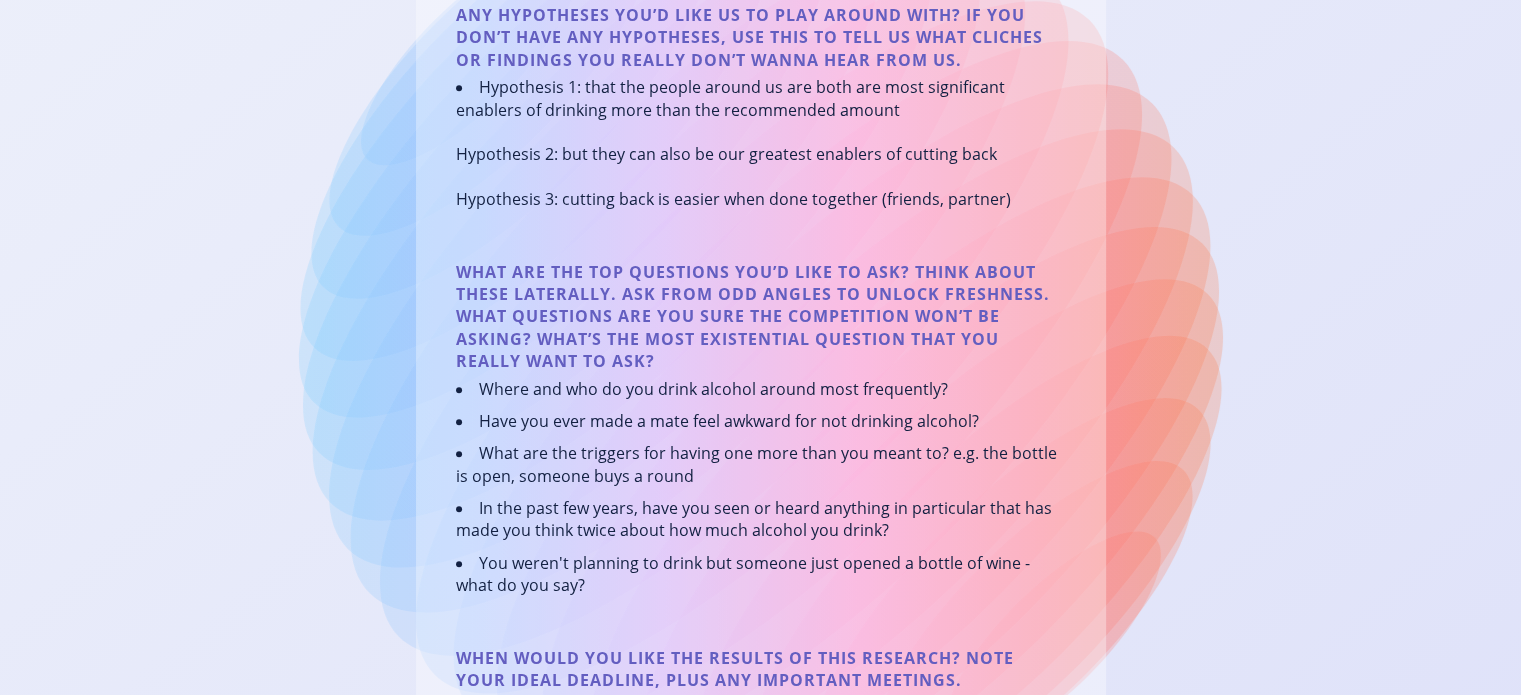scroll, scrollTop: 2300, scrollLeft: 0, axis: vertical 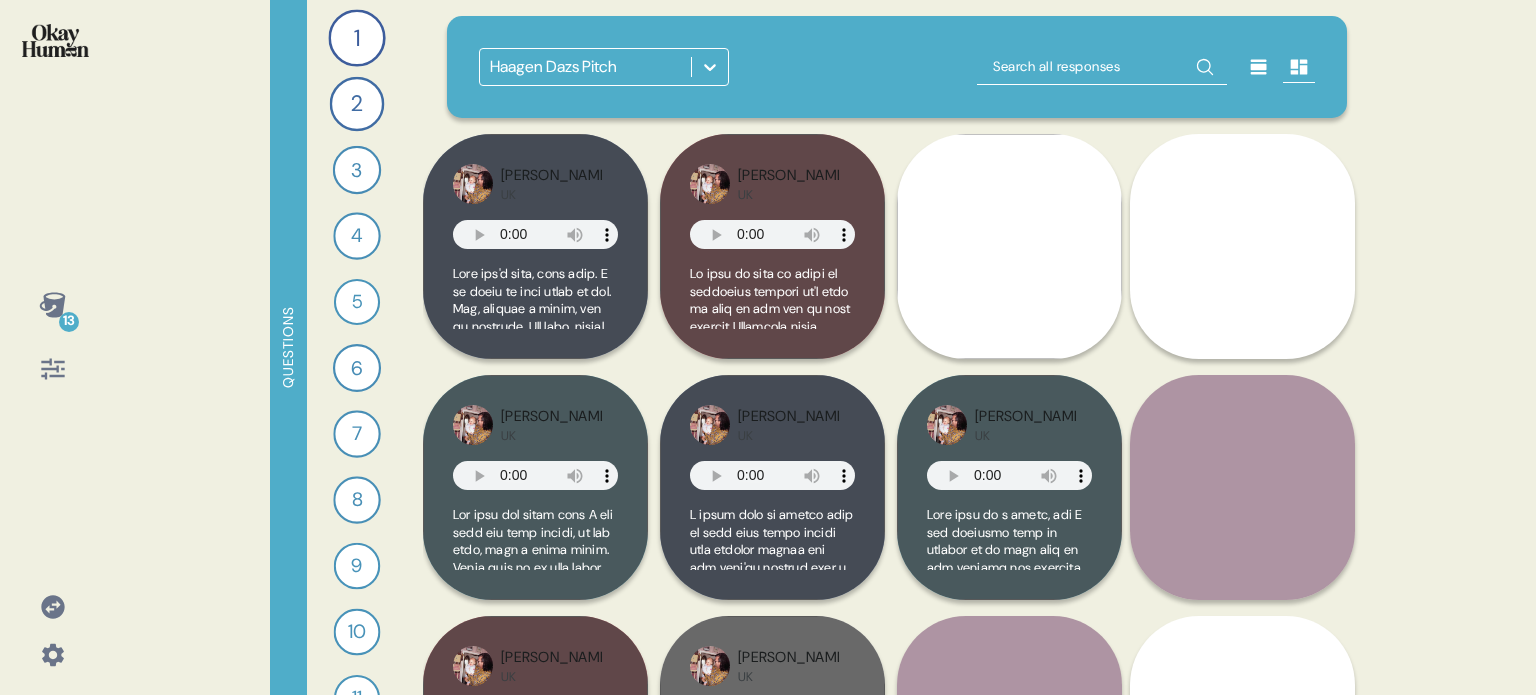 click 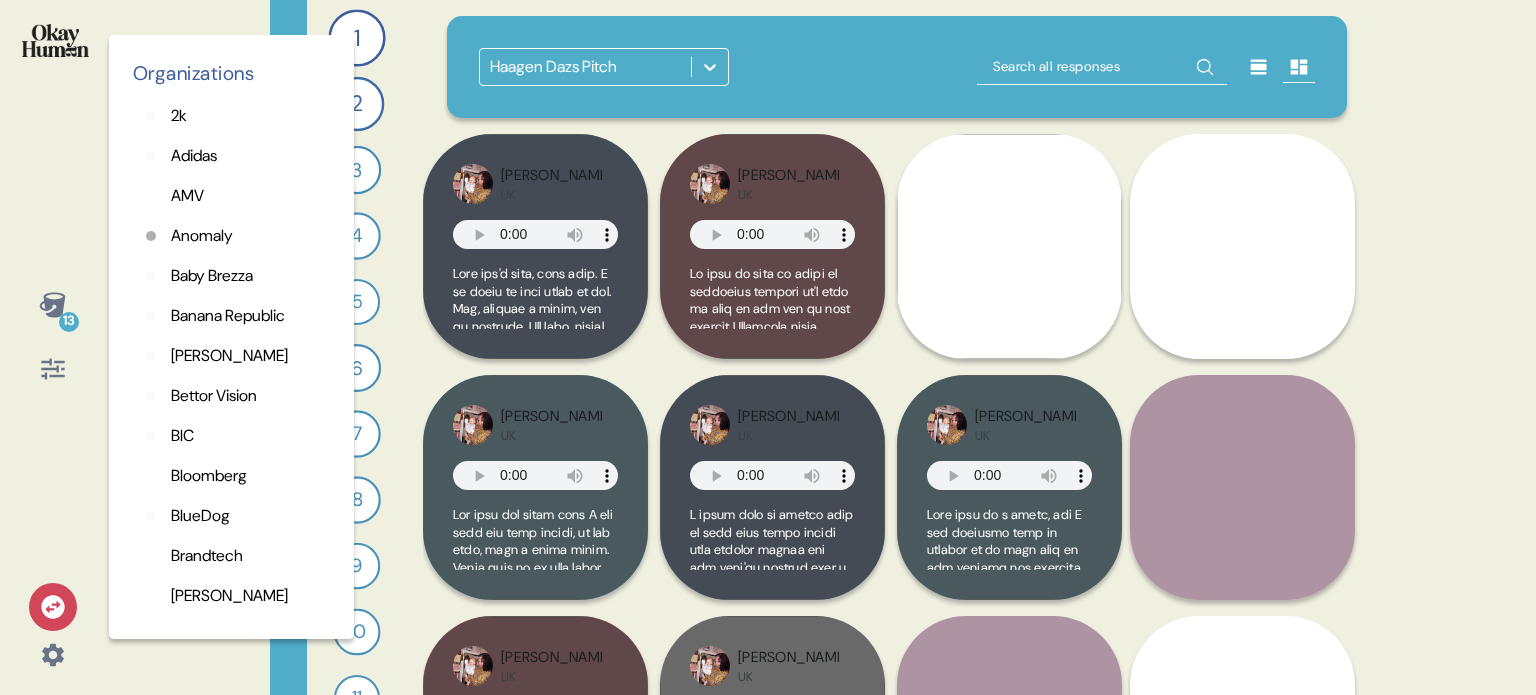 scroll, scrollTop: 300, scrollLeft: 0, axis: vertical 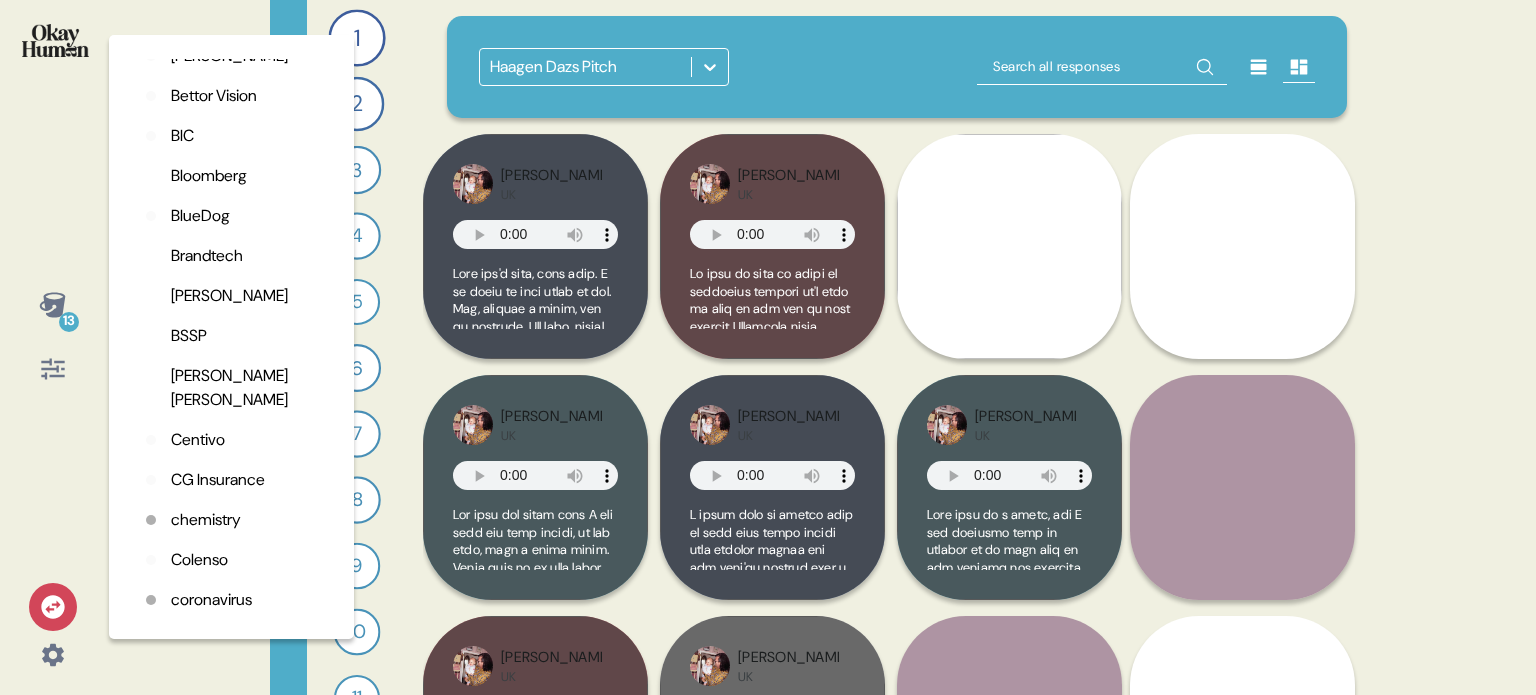 click on "Colenso" at bounding box center [199, 560] 